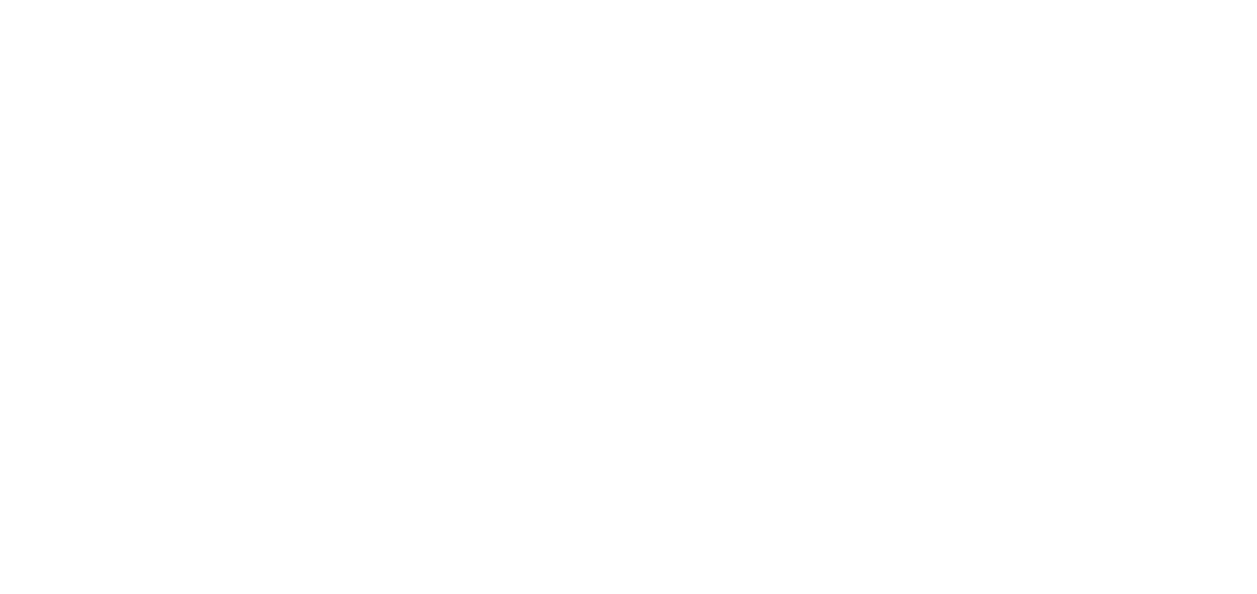 scroll, scrollTop: 0, scrollLeft: 0, axis: both 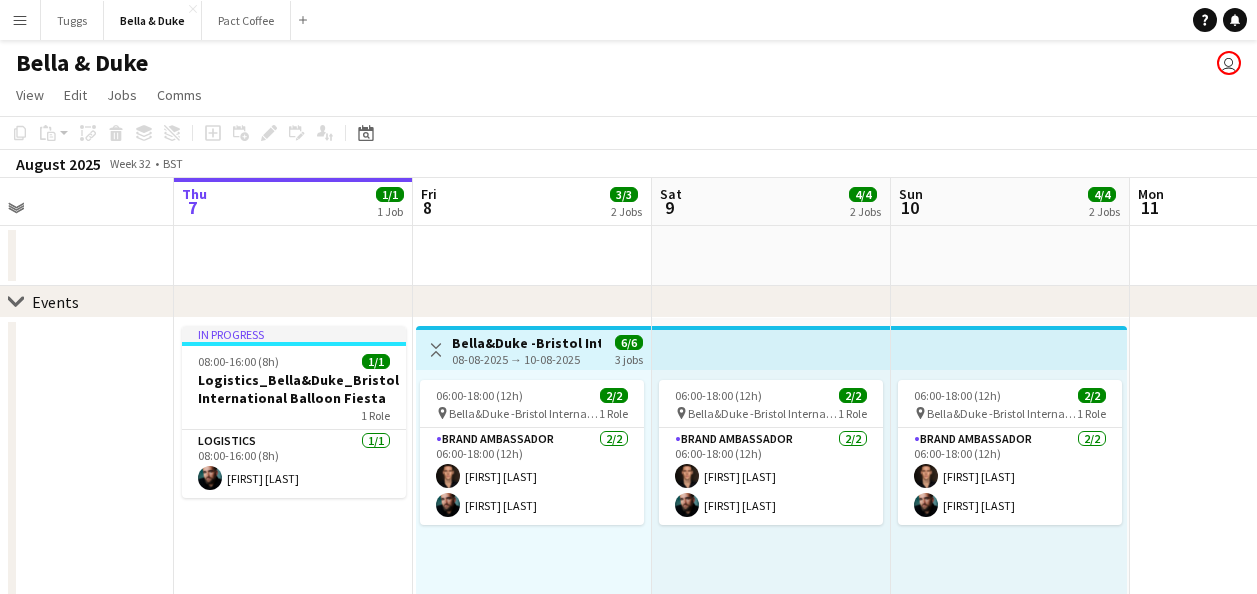 drag, startPoint x: 823, startPoint y: 270, endPoint x: 278, endPoint y: 303, distance: 545.99817 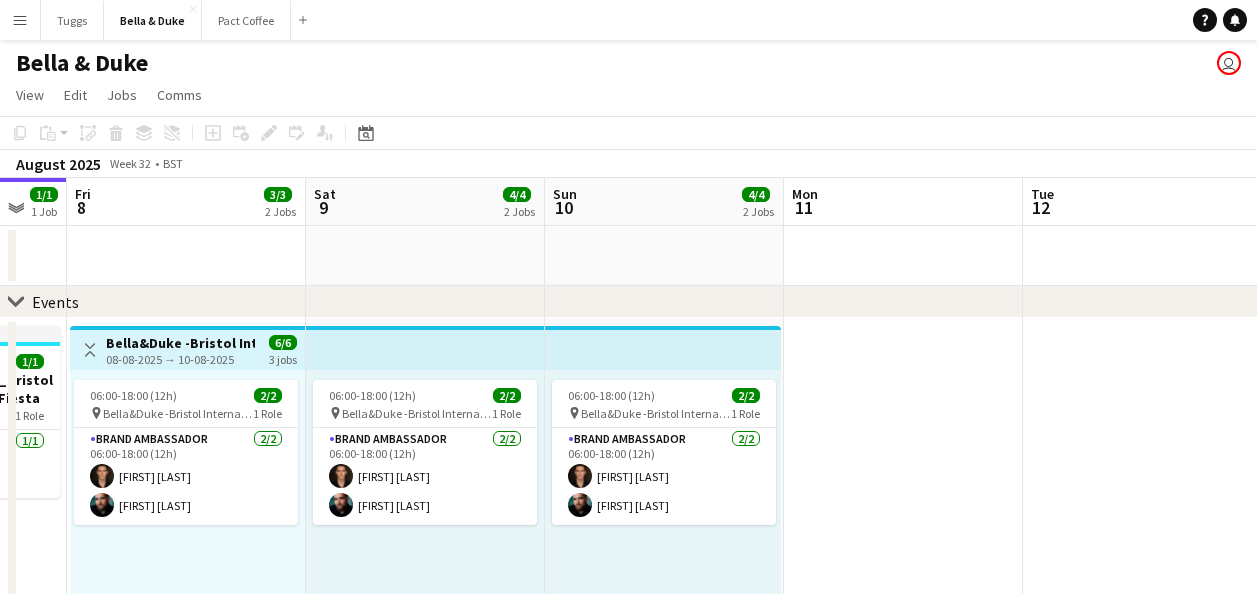 click on "Mon   4   Tue   5   Wed   6   Thu   7   1/1   1 Job   Fri   8   3/3   2 Jobs   Sat   9   4/4   2 Jobs   Sun   10   4/4   2 Jobs   Mon   11   Tue   12   Wed   13   Thu   14   1/1   1 Job   In progress   08:00-16:00 (8h)    1/1   Logistics_Bella&Duke_Bristol International Balloon Fiesta   1 Role   Logistics   1/1   08:00-16:00 (8h)
[FIRST] [LAST]
Toggle View
Bella&Duke -Bristol International Balloon Fiesta  08-08-2025 → 10-08-2025   6/6   3 jobs      06:00-18:00 (12h)    2/2
pin
Bella&Duke -Bristol International Balloon Fiesta   1 Role   Brand Ambassador   2/2   06:00-18:00 (12h)
[FIRST] [LAST] [FIRST] [LAST]
08:00-16:00 (8h)    1/1   Logistics_Bella&Duke_Chertsey County Show   1 Role   Logistics   1/1   08:00-16:00 (8h)
[FIRST] [LAST]
06:00-18:00 (12h)    2/2
pin
Bella&Duke -Bristol International Balloon Fiesta   1 Role   Brand Ambassador   2/2   06:00-18:00 (12h)
[FIRST] [LAST] [FIRST] [LAST]" at bounding box center (628, 656) 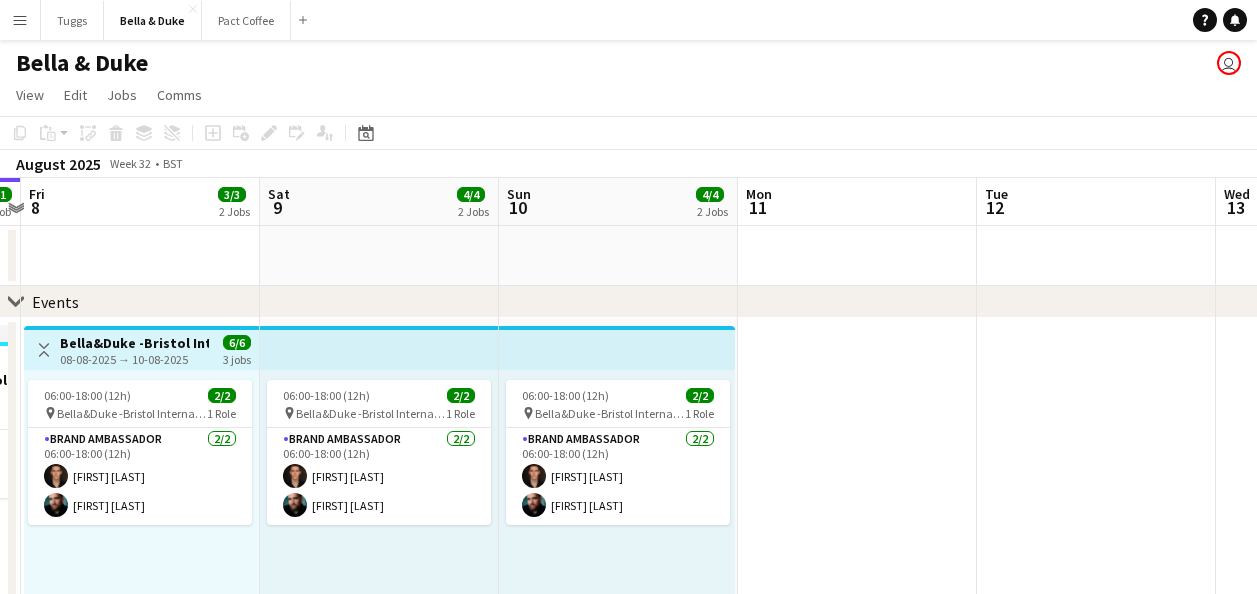 click on "chevron-right
Events" 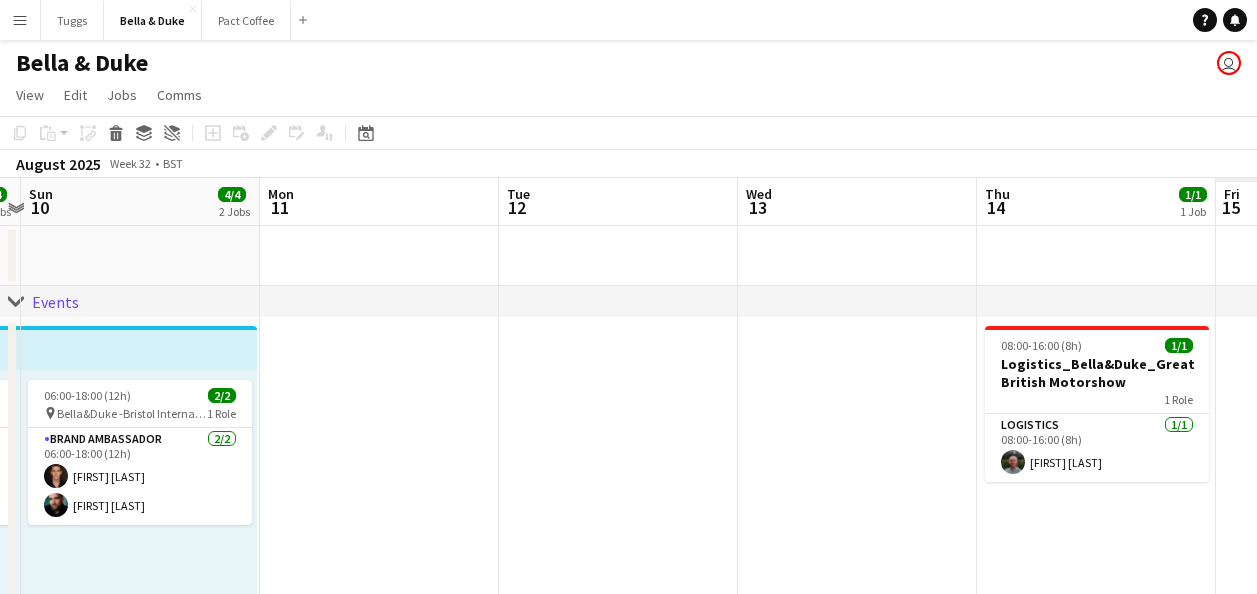 drag, startPoint x: 649, startPoint y: 293, endPoint x: 712, endPoint y: 287, distance: 63.28507 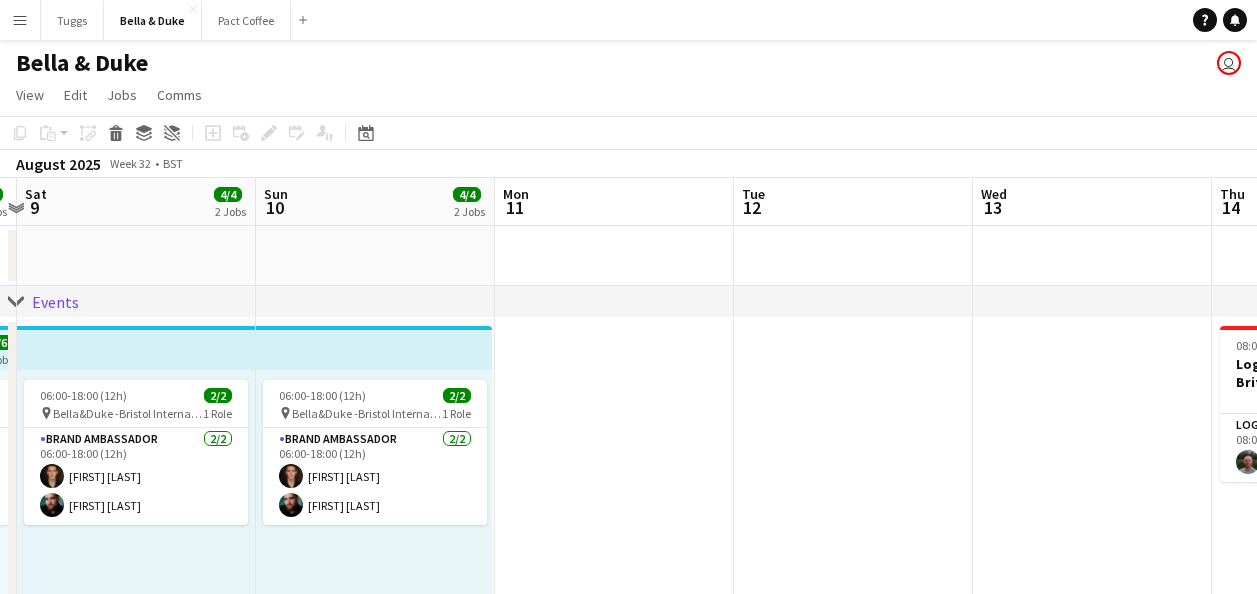 drag, startPoint x: 917, startPoint y: 256, endPoint x: 671, endPoint y: 300, distance: 249.90398 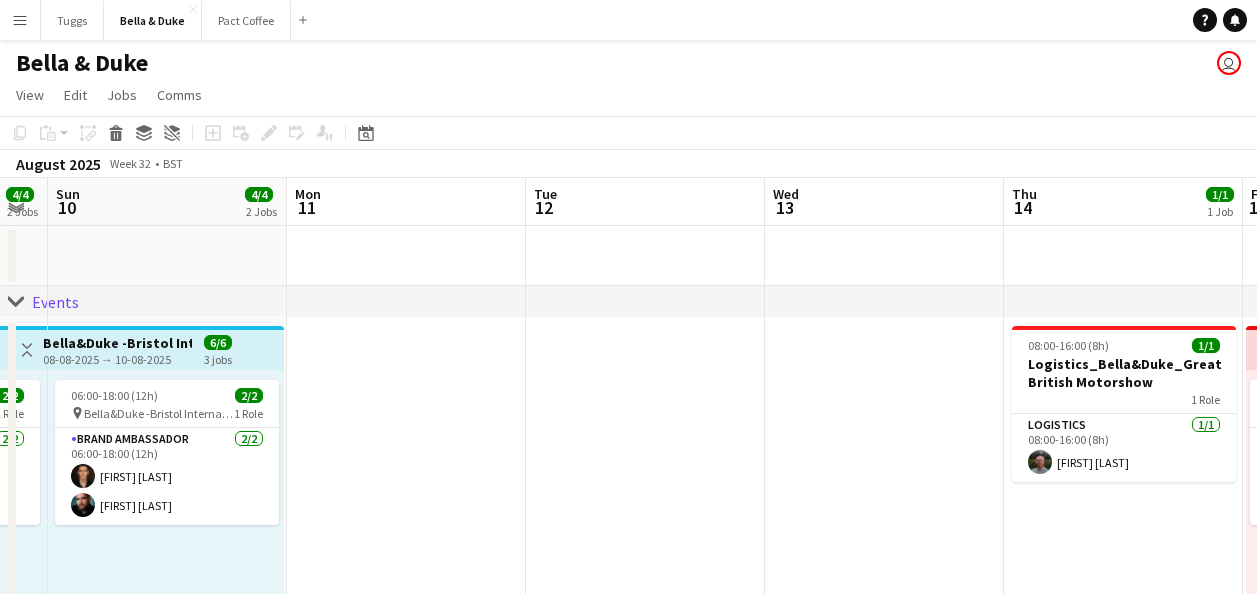 drag, startPoint x: 820, startPoint y: 279, endPoint x: 775, endPoint y: 279, distance: 45 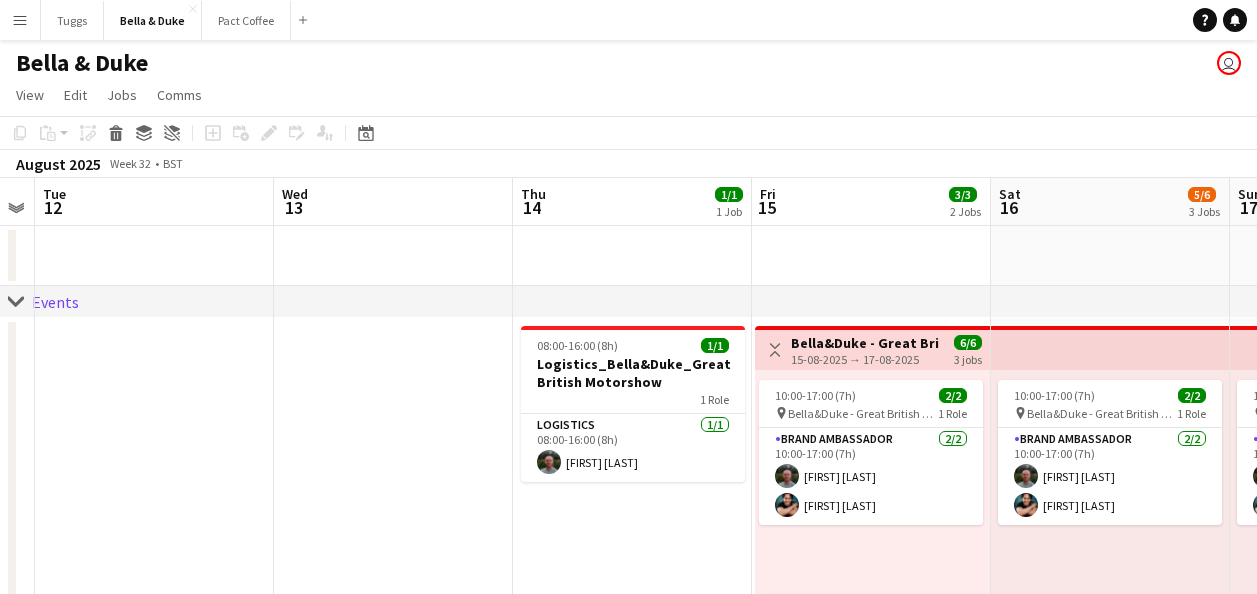 scroll, scrollTop: 0, scrollLeft: 565, axis: horizontal 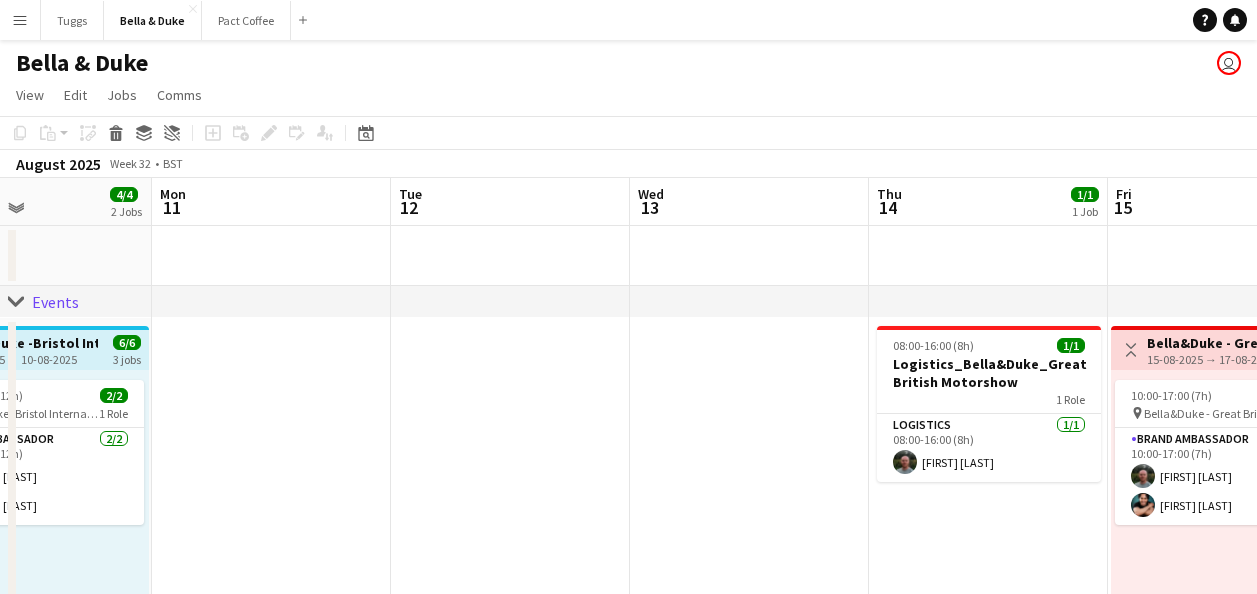 drag, startPoint x: 998, startPoint y: 266, endPoint x: 797, endPoint y: 286, distance: 201.99257 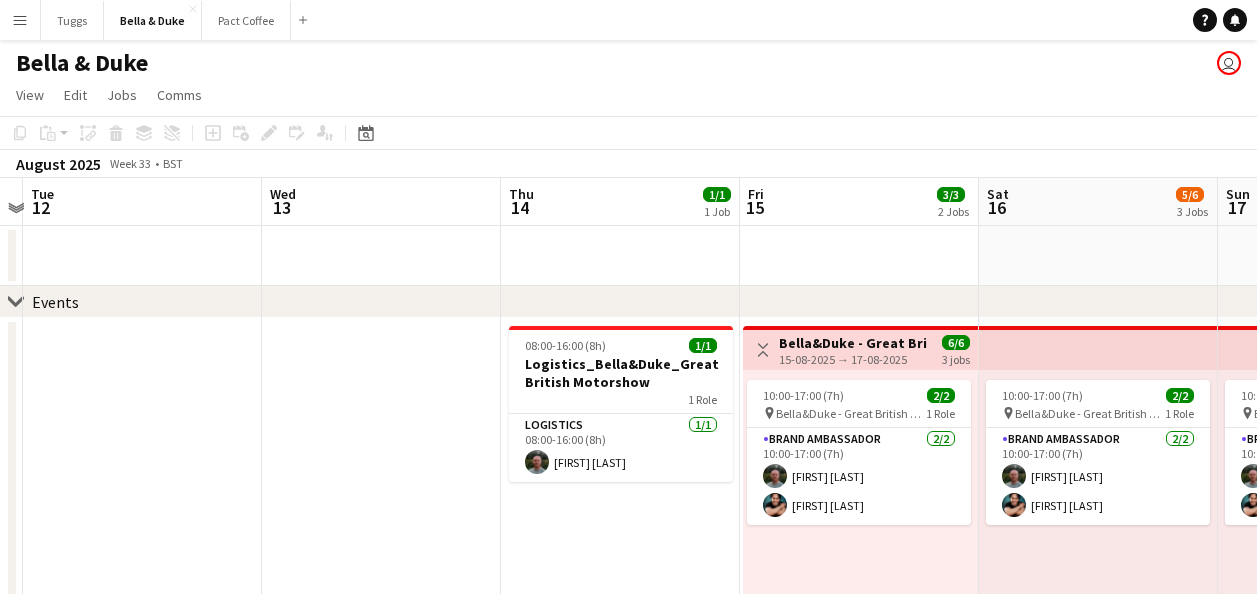 drag, startPoint x: 1005, startPoint y: 259, endPoint x: 658, endPoint y: 281, distance: 347.69672 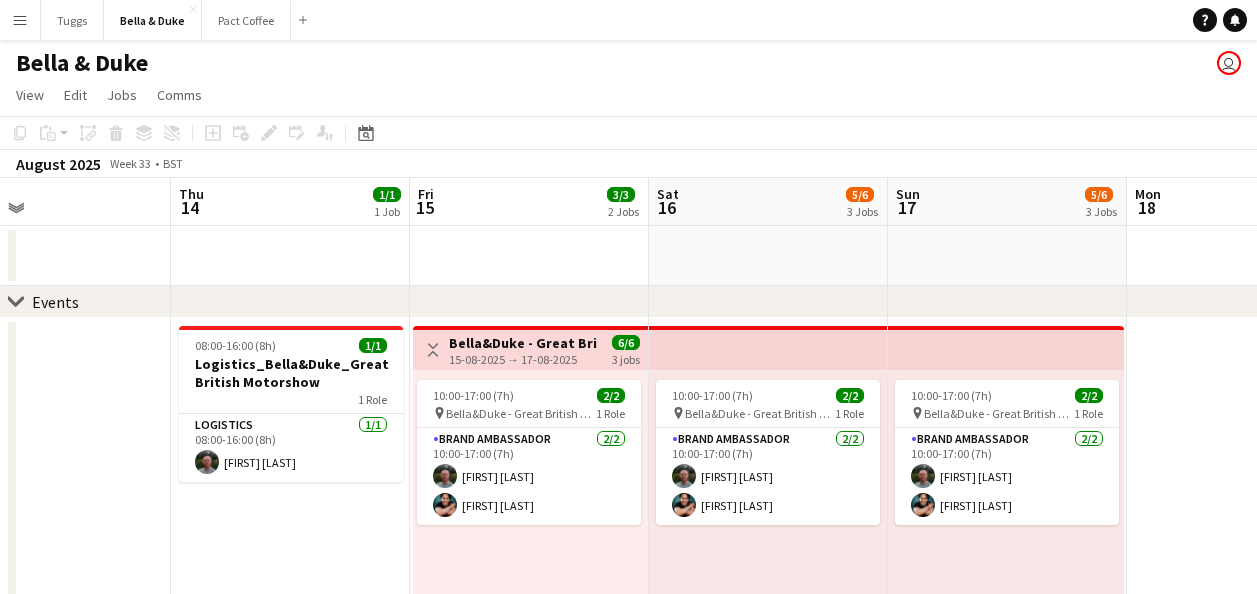 scroll, scrollTop: 0, scrollLeft: 836, axis: horizontal 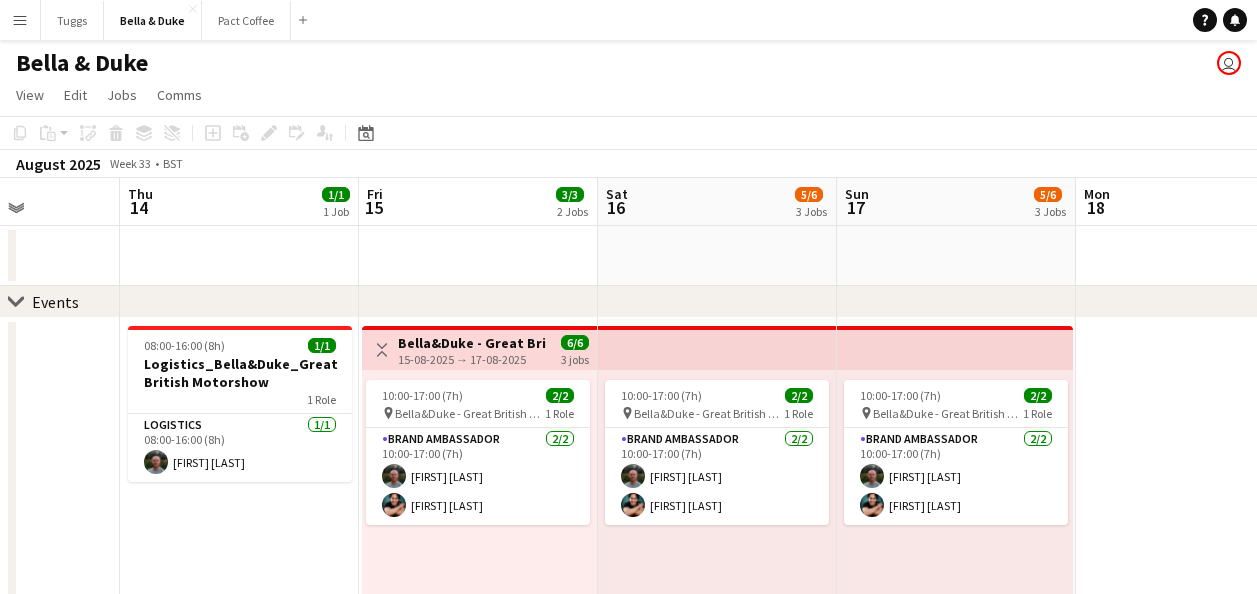 drag, startPoint x: 1041, startPoint y: 256, endPoint x: 660, endPoint y: 262, distance: 381.04724 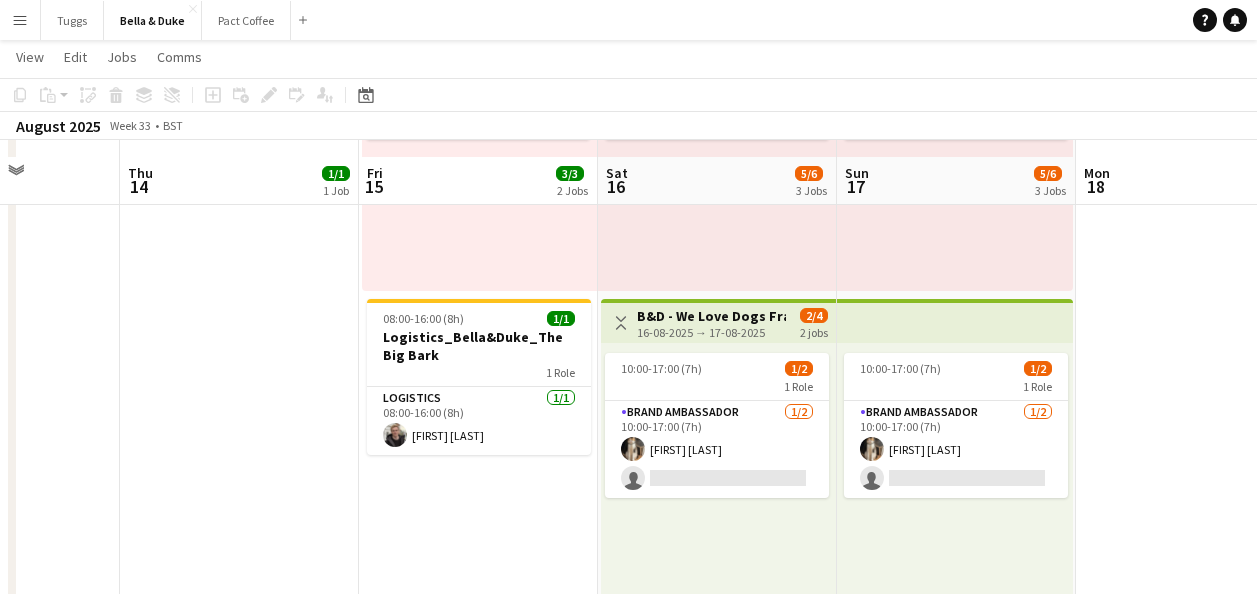 scroll, scrollTop: 400, scrollLeft: 0, axis: vertical 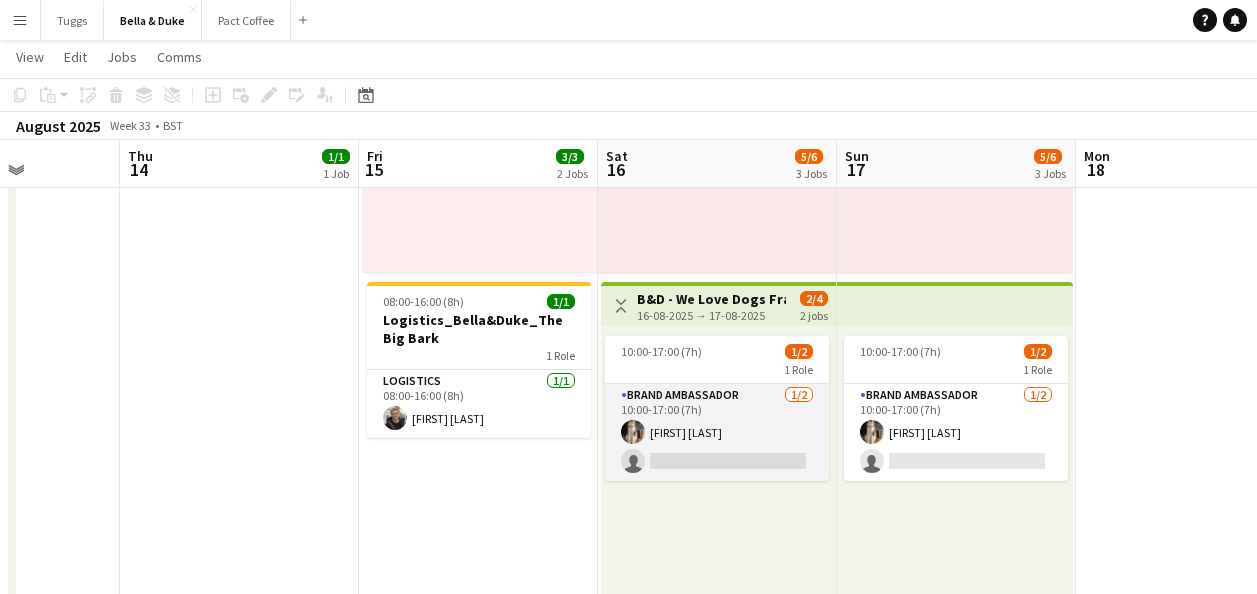 click on "Brand Ambassador   1/2   10:00-17:00 (7h)
[FIRST] [LAST]
single-neutral-actions" at bounding box center [717, 432] 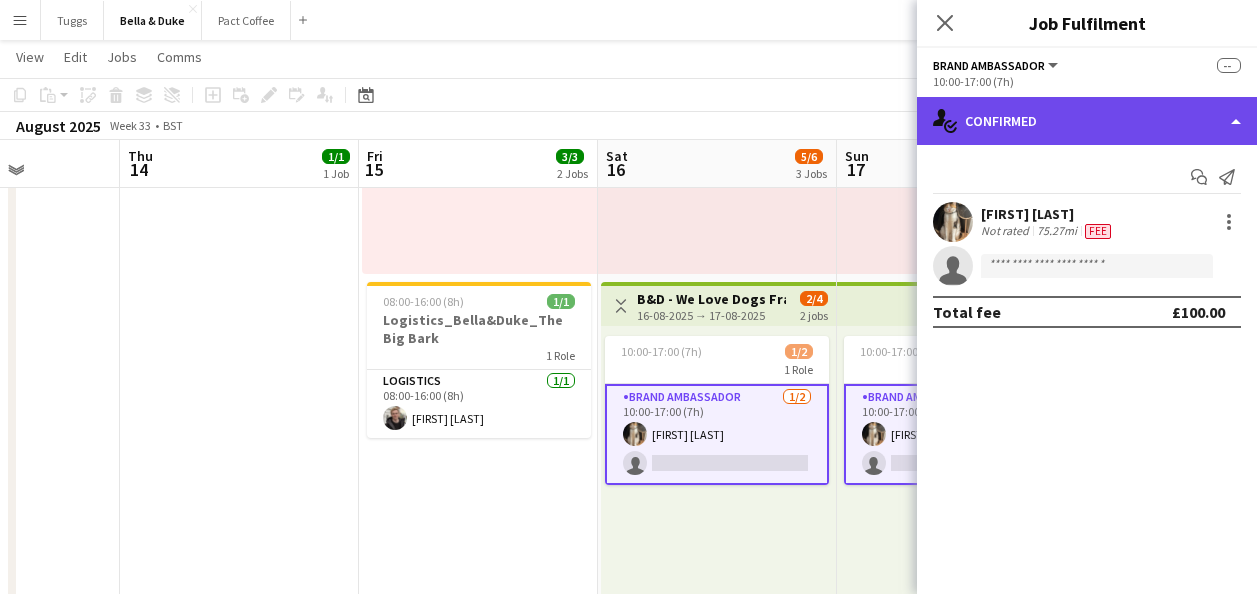 click on "single-neutral-actions-check-2
Confirmed" 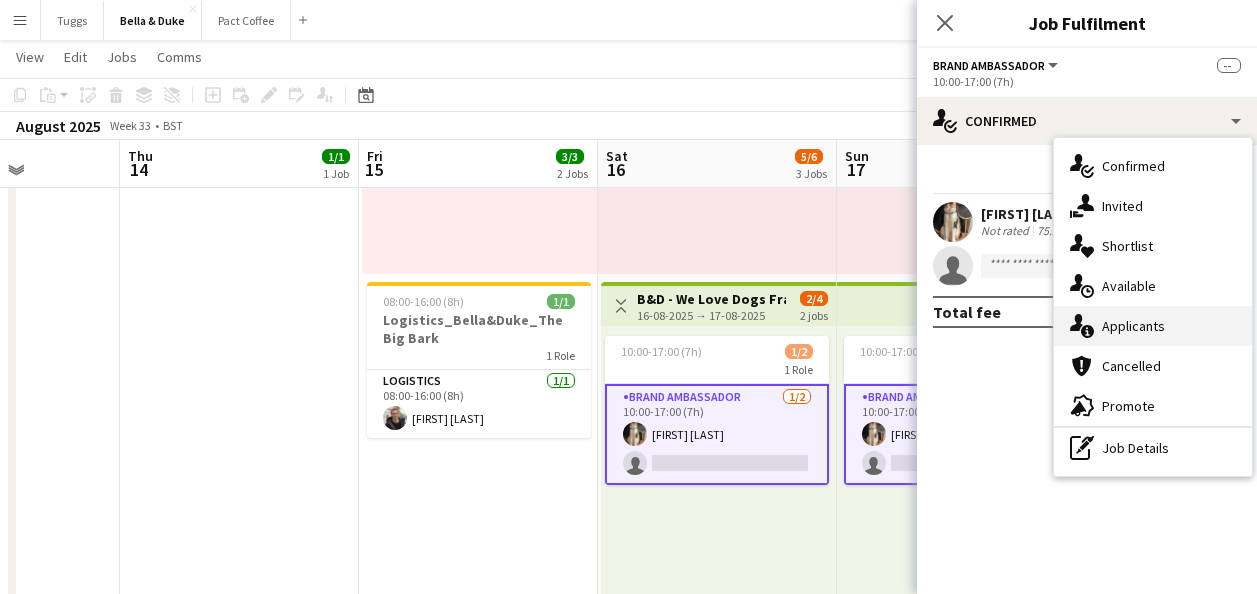 click on "single-neutral-actions-information
Applicants" at bounding box center (1153, 326) 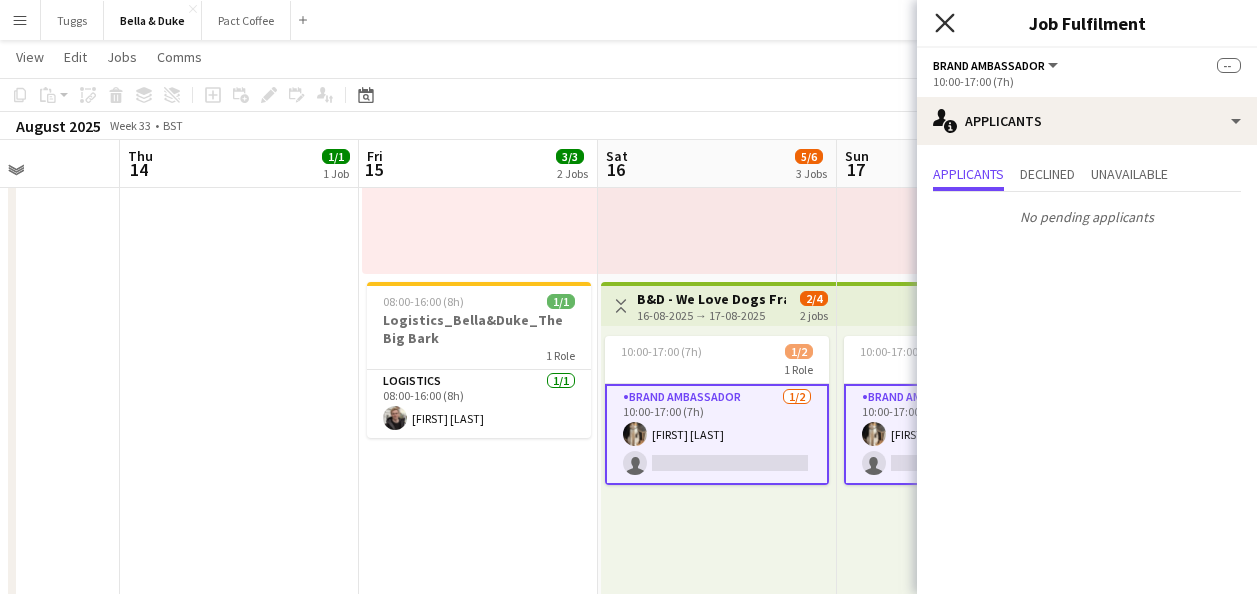 click on "Close pop-in" 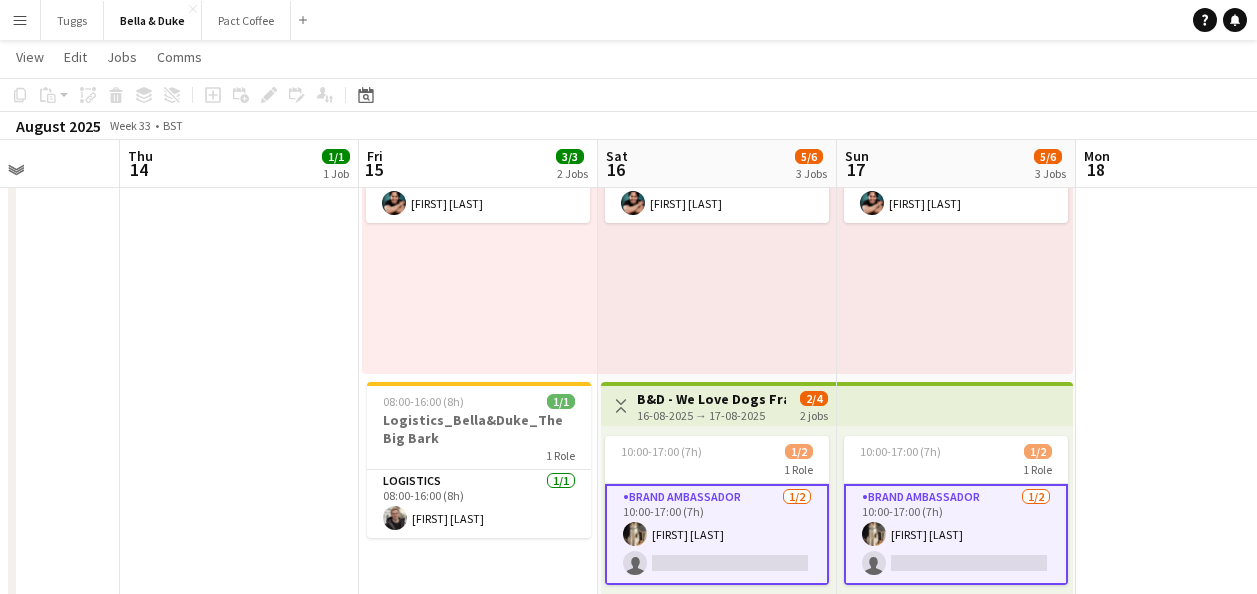 click at bounding box center (1195, 557) 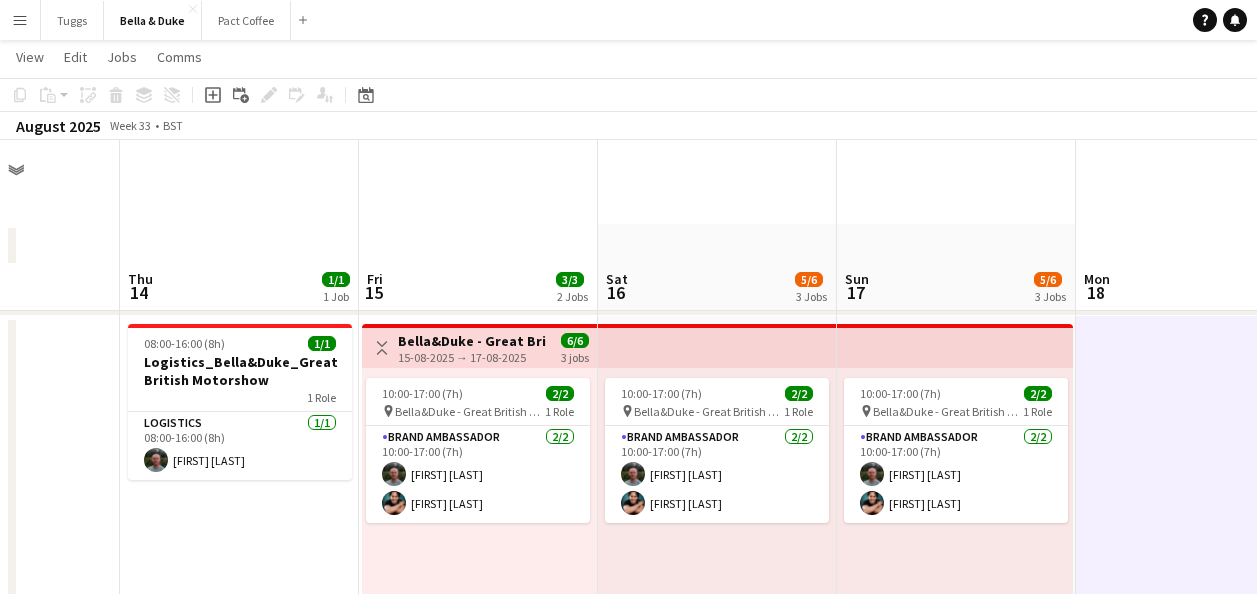 scroll, scrollTop: 300, scrollLeft: 0, axis: vertical 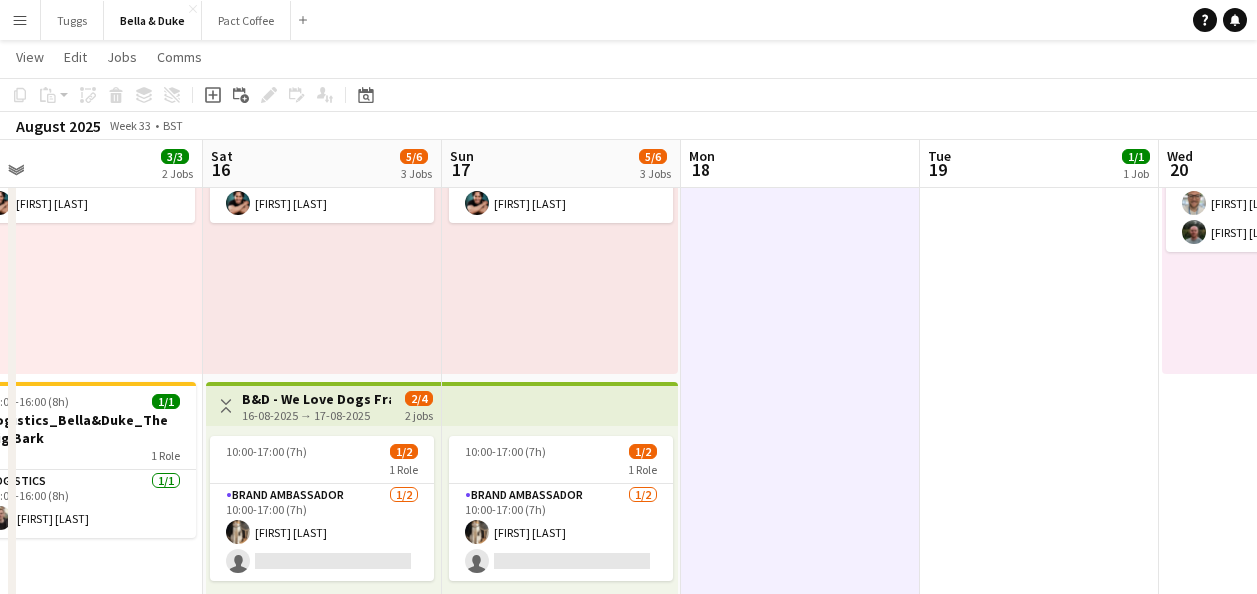 drag, startPoint x: 1062, startPoint y: 337, endPoint x: 760, endPoint y: 349, distance: 302.2383 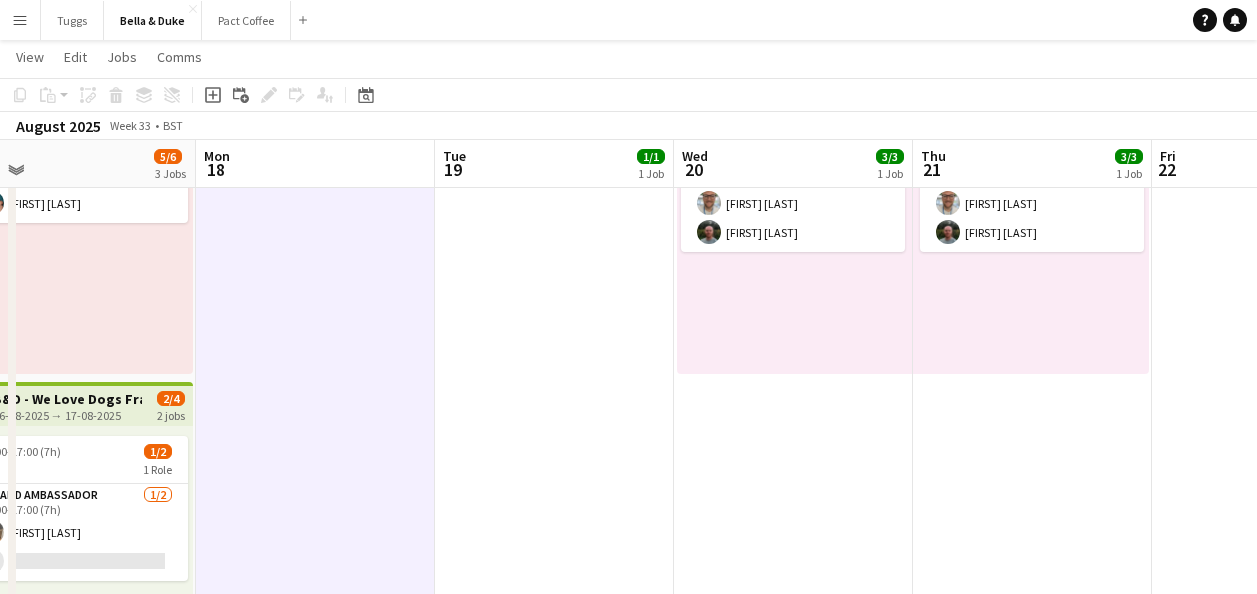 drag, startPoint x: 1014, startPoint y: 349, endPoint x: 519, endPoint y: 326, distance: 495.53406 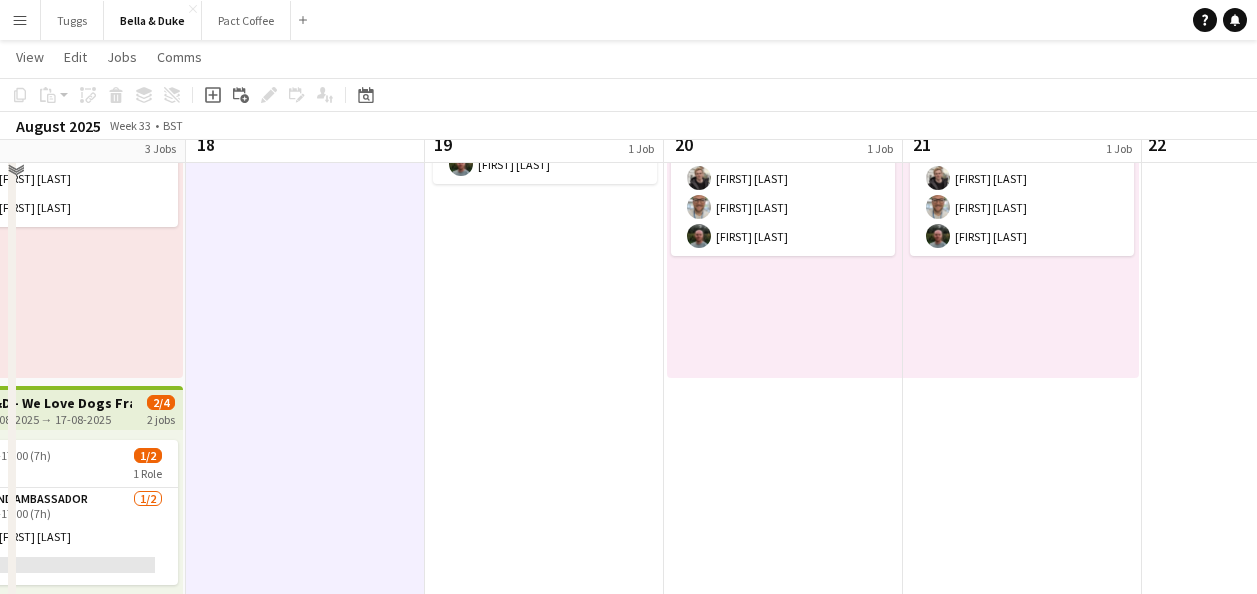 scroll, scrollTop: 196, scrollLeft: 0, axis: vertical 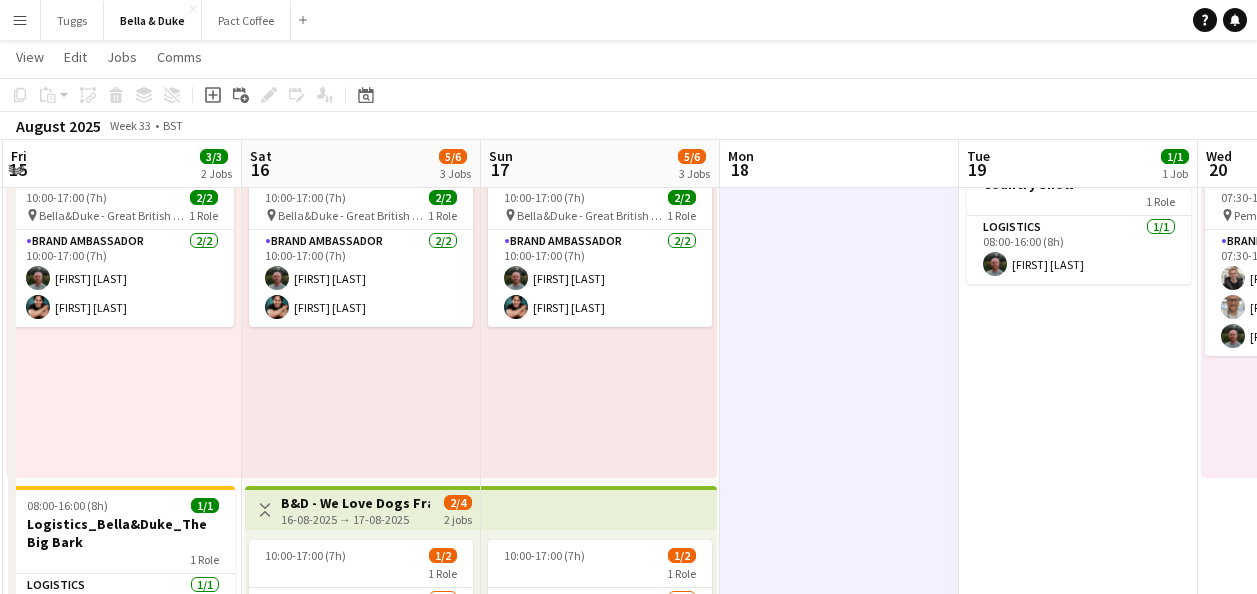 drag, startPoint x: 562, startPoint y: 485, endPoint x: 1075, endPoint y: 519, distance: 514.1255 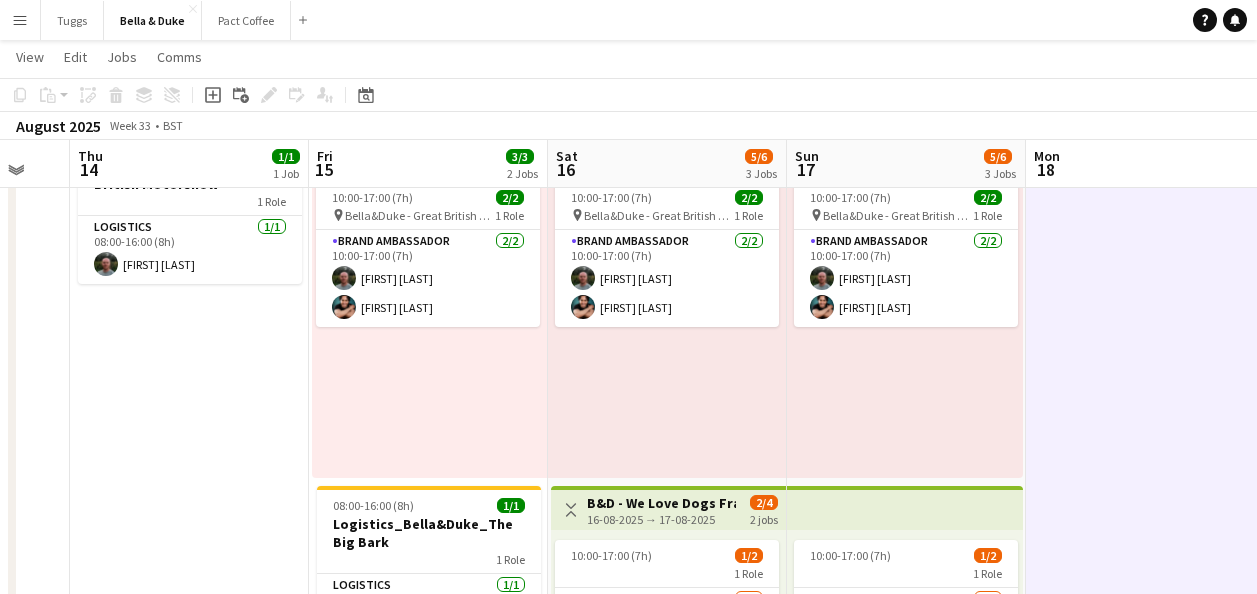 scroll, scrollTop: 0, scrollLeft: 407, axis: horizontal 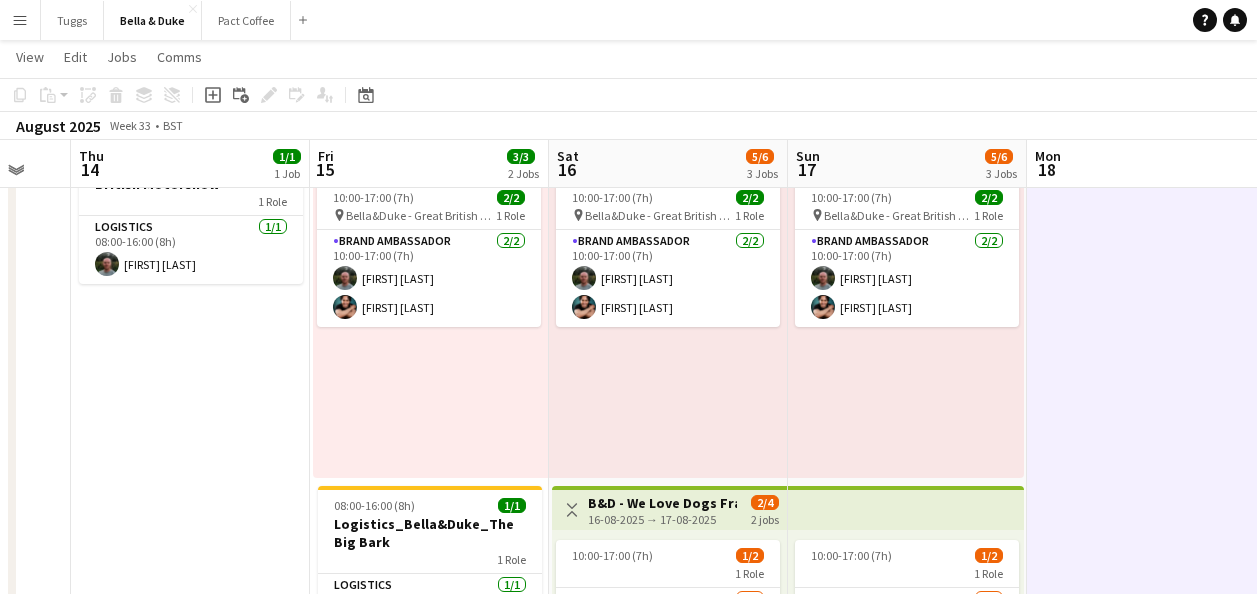 drag, startPoint x: 1019, startPoint y: 430, endPoint x: 1064, endPoint y: 437, distance: 45.54119 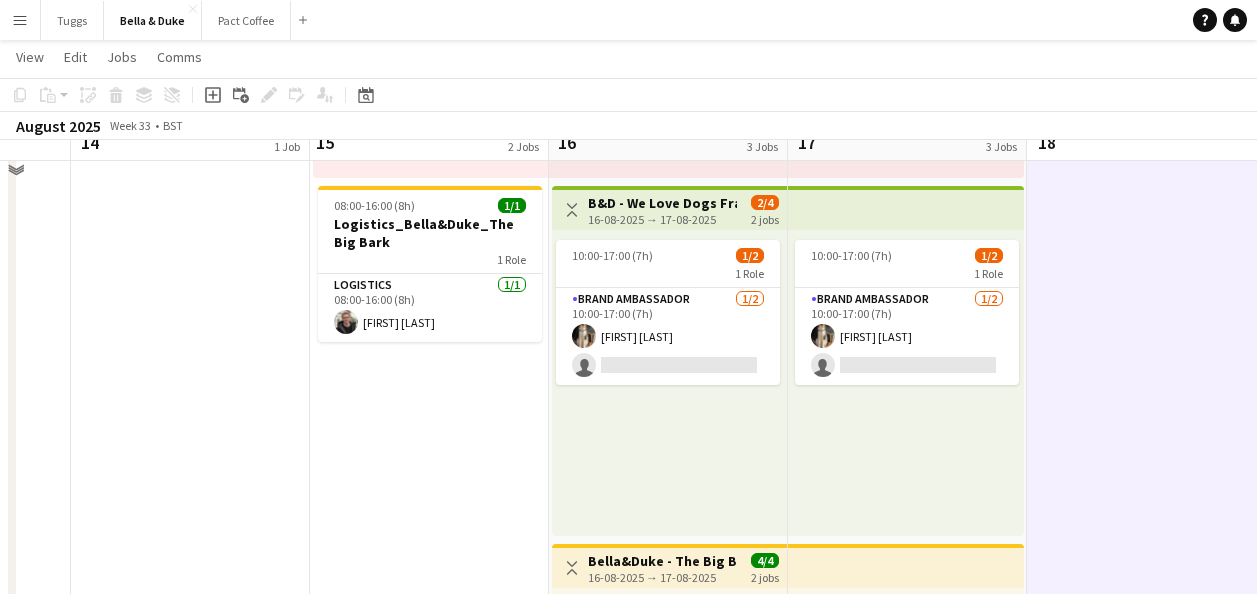 scroll, scrollTop: 396, scrollLeft: 0, axis: vertical 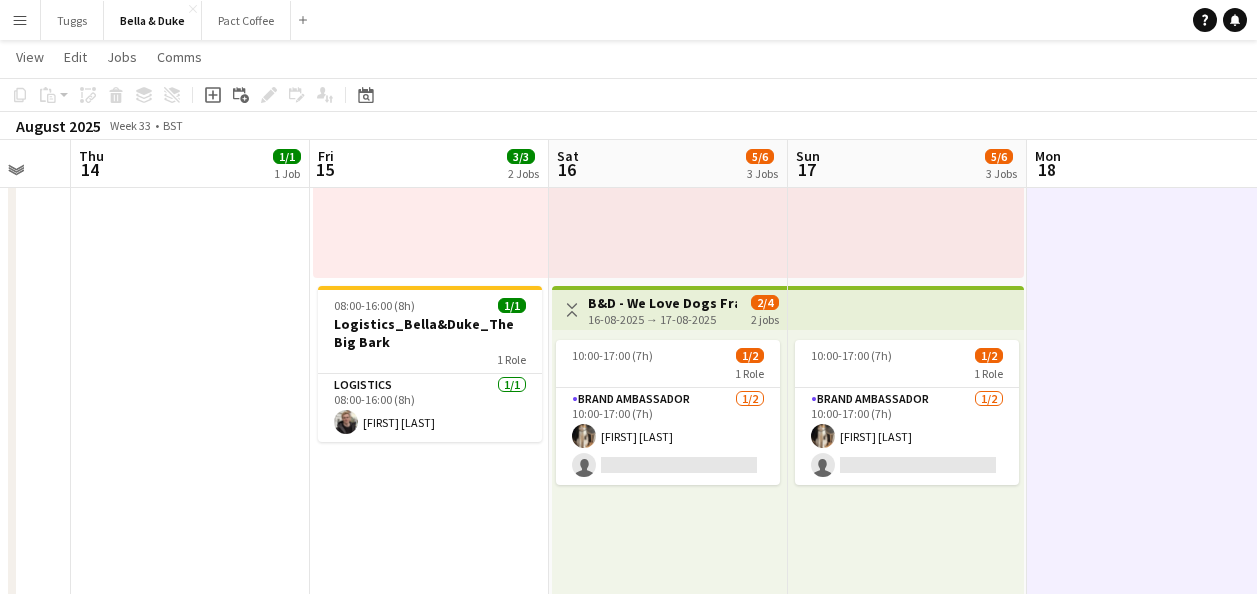 click at bounding box center [1146, 461] 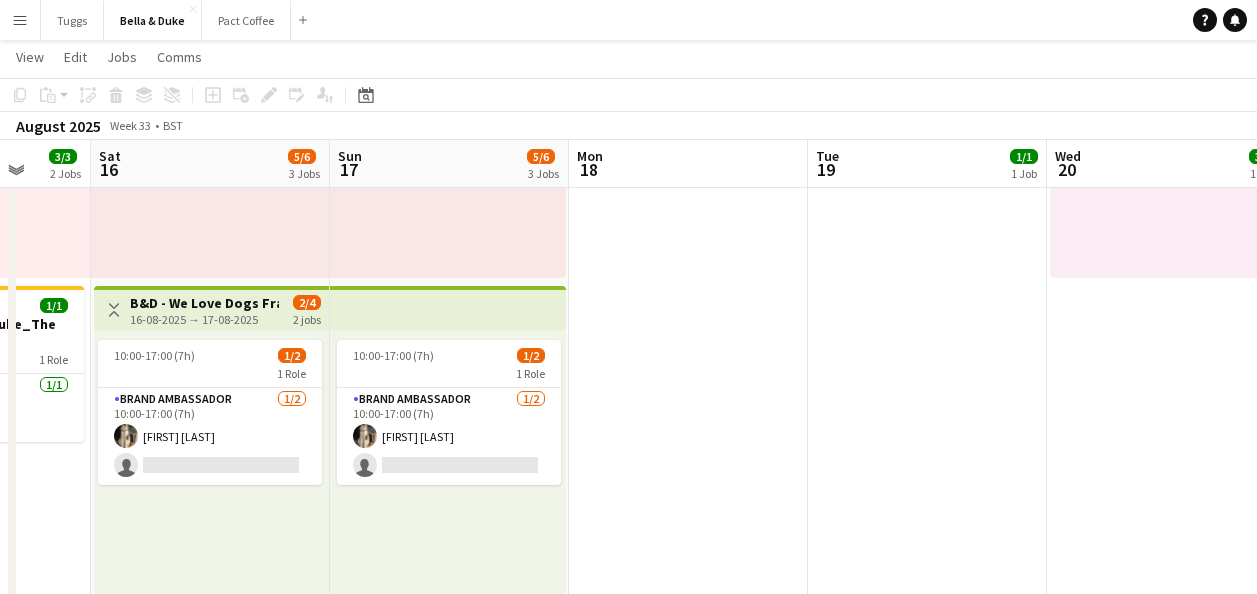 drag, startPoint x: 1080, startPoint y: 427, endPoint x: 394, endPoint y: 472, distance: 687.47437 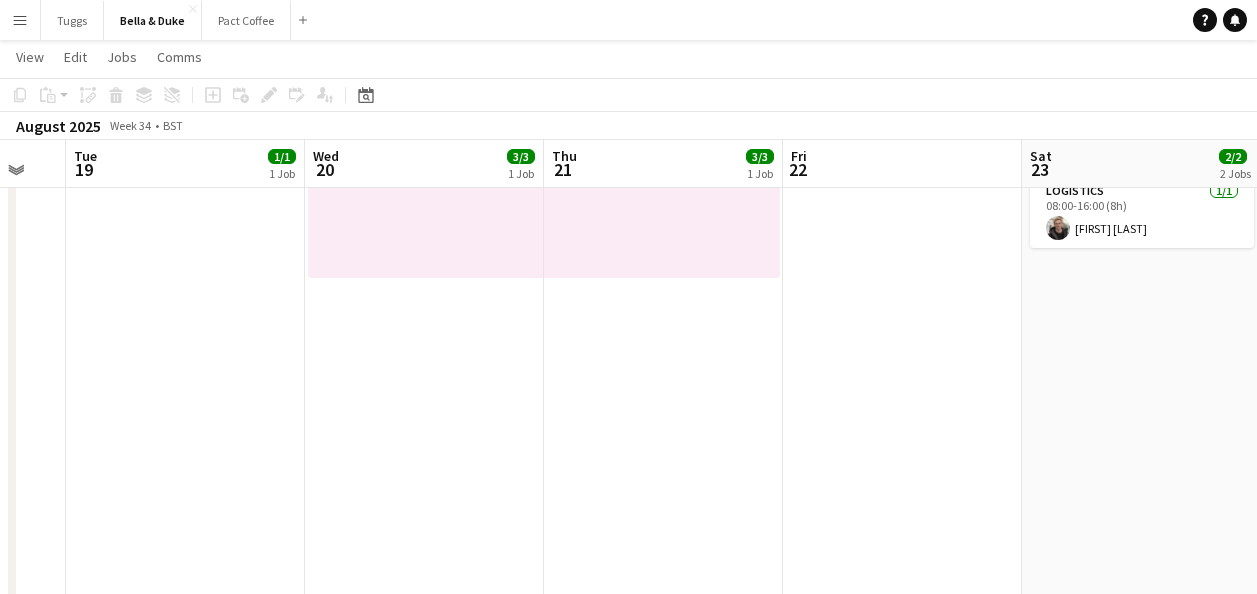 drag, startPoint x: 975, startPoint y: 434, endPoint x: 481, endPoint y: 437, distance: 494.0091 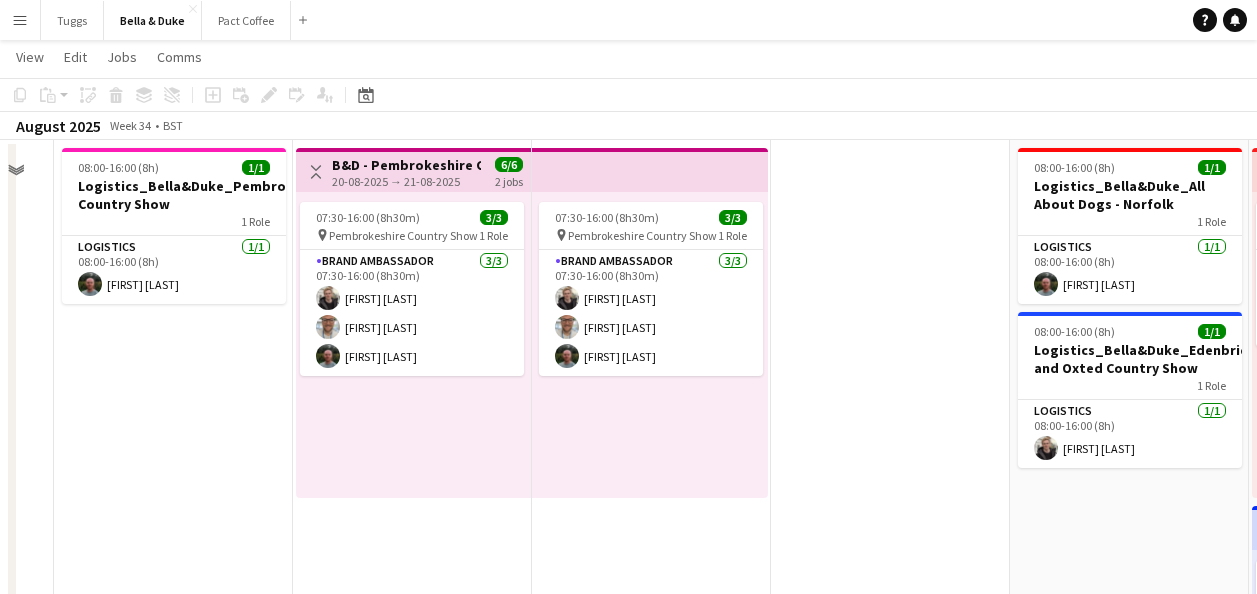 scroll, scrollTop: 96, scrollLeft: 0, axis: vertical 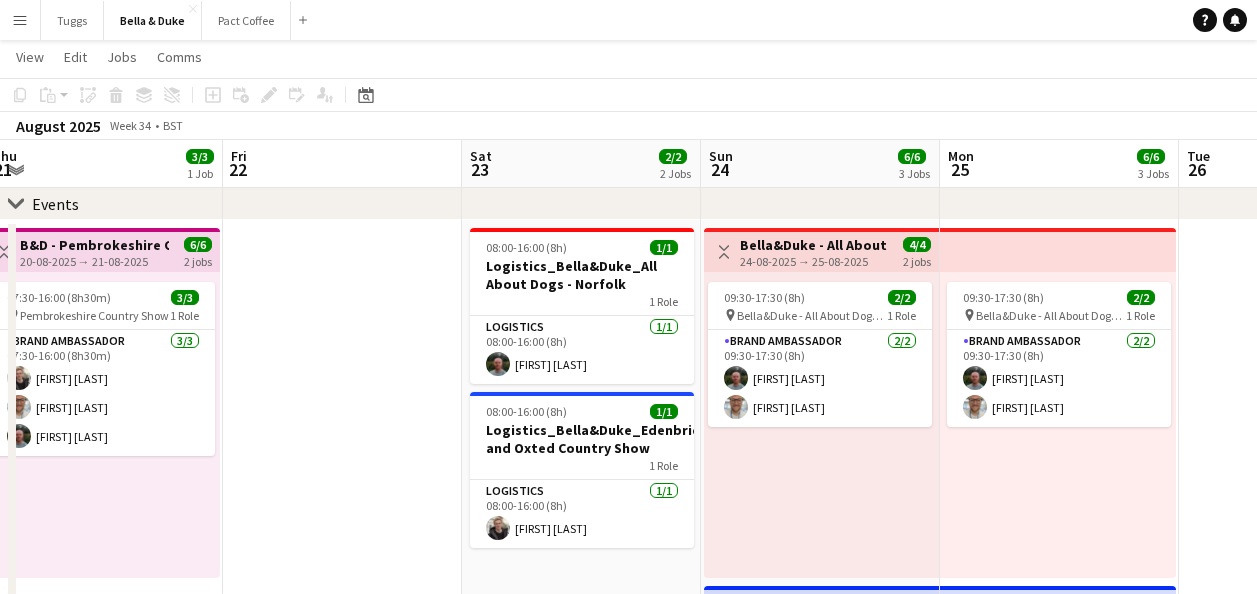 drag, startPoint x: 904, startPoint y: 443, endPoint x: 356, endPoint y: 447, distance: 548.0146 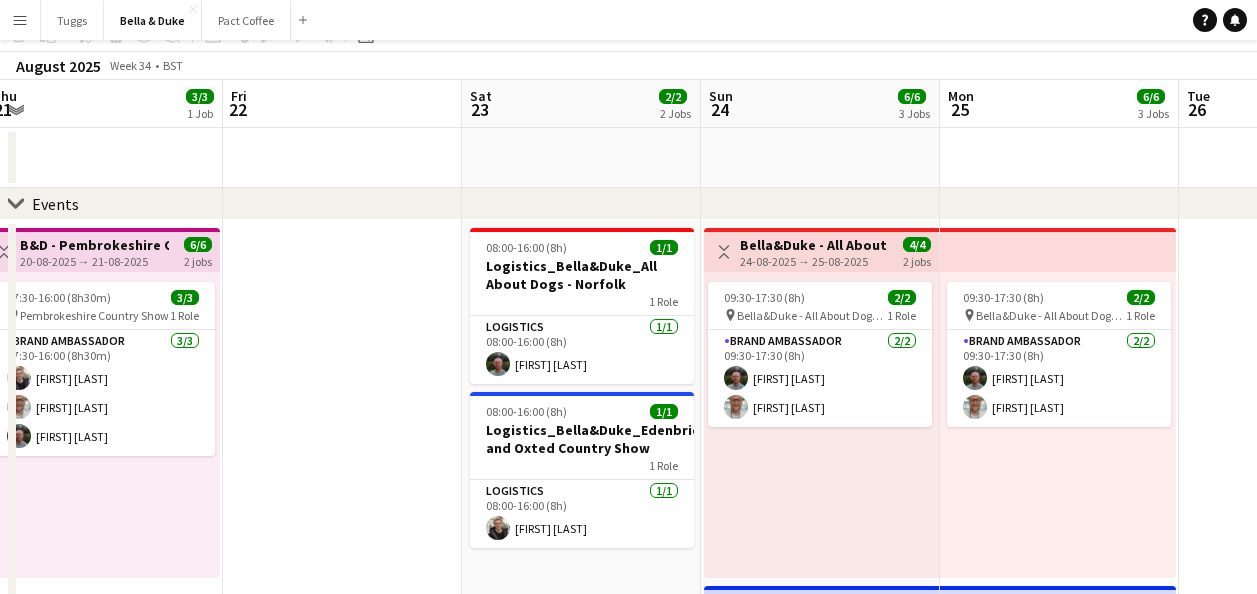 scroll, scrollTop: 0, scrollLeft: 0, axis: both 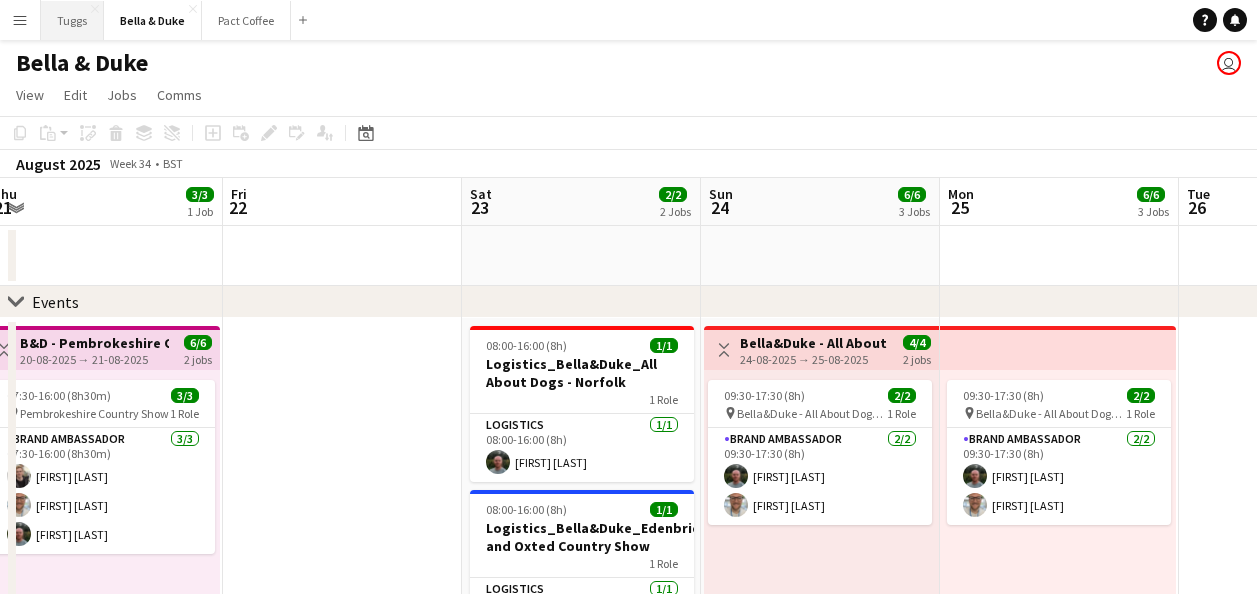 click on "Tuggs
Close" at bounding box center (72, 20) 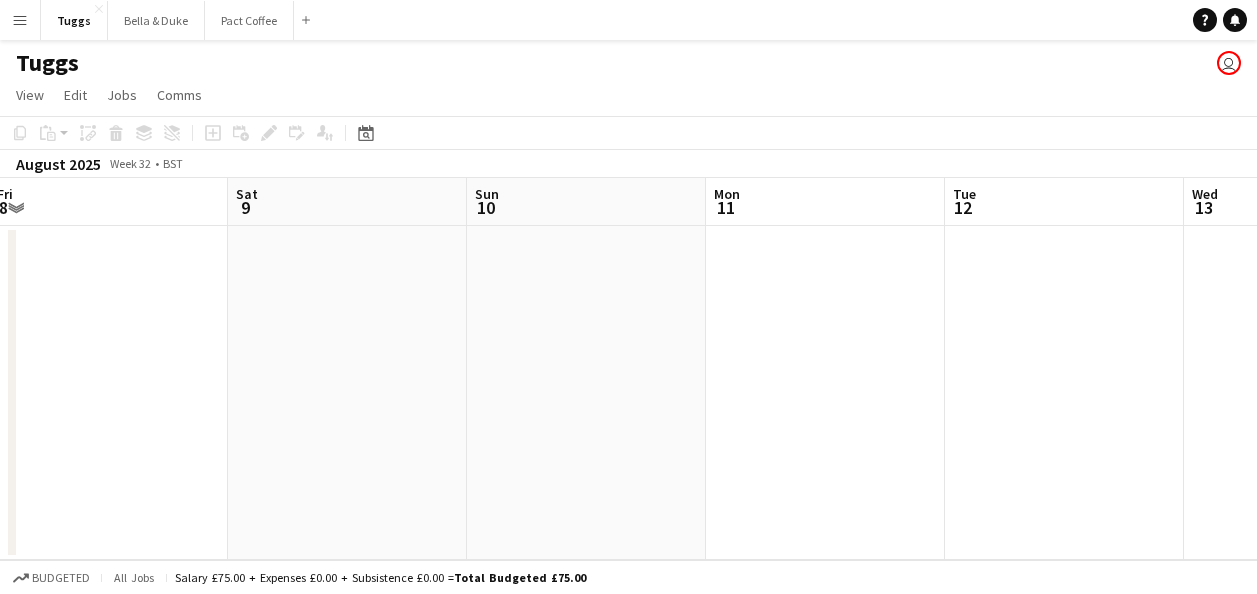 drag, startPoint x: 976, startPoint y: 325, endPoint x: 512, endPoint y: 328, distance: 464.0097 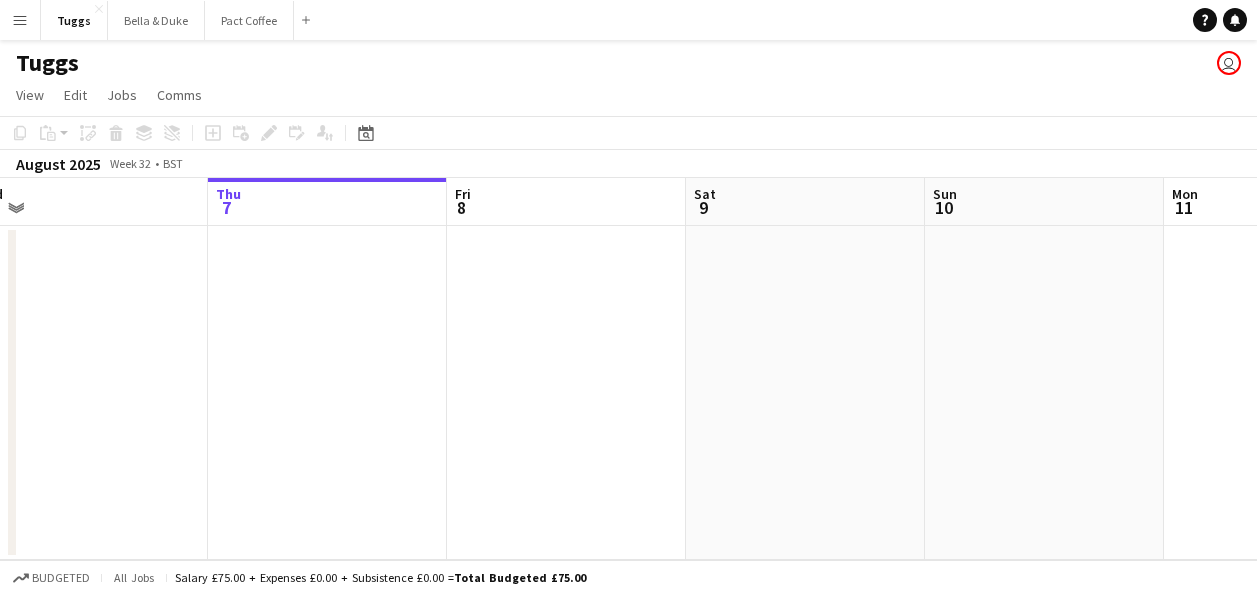 drag, startPoint x: 987, startPoint y: 347, endPoint x: 430, endPoint y: 352, distance: 557.02246 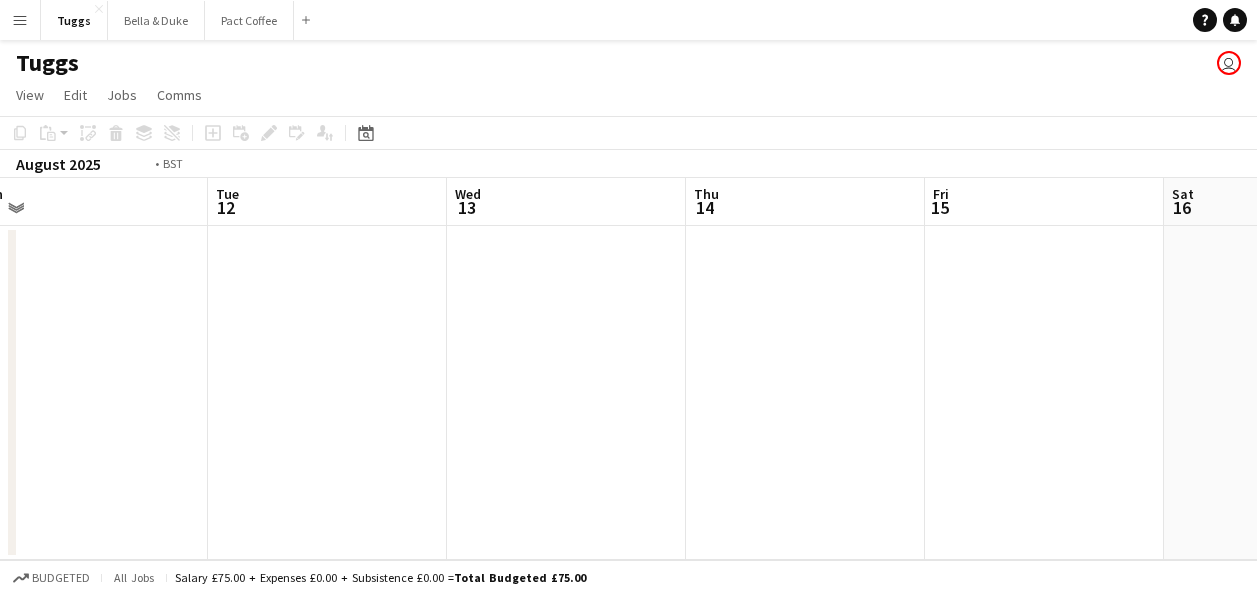 drag, startPoint x: 919, startPoint y: 333, endPoint x: 407, endPoint y: 343, distance: 512.09766 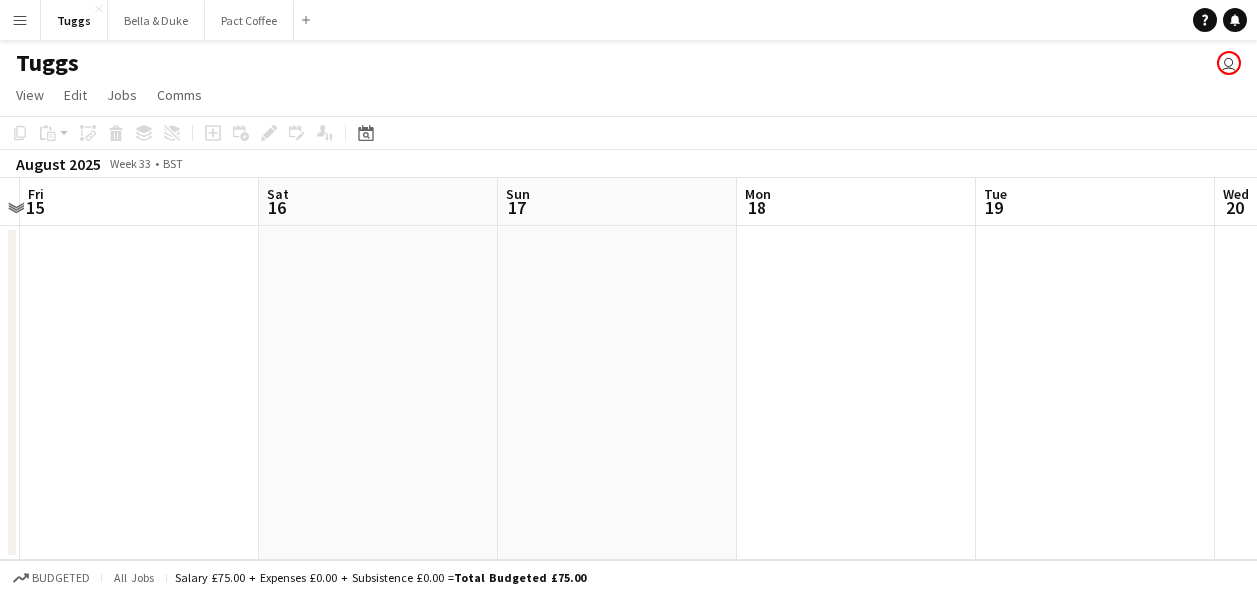 drag, startPoint x: 1018, startPoint y: 358, endPoint x: 476, endPoint y: 375, distance: 542.26654 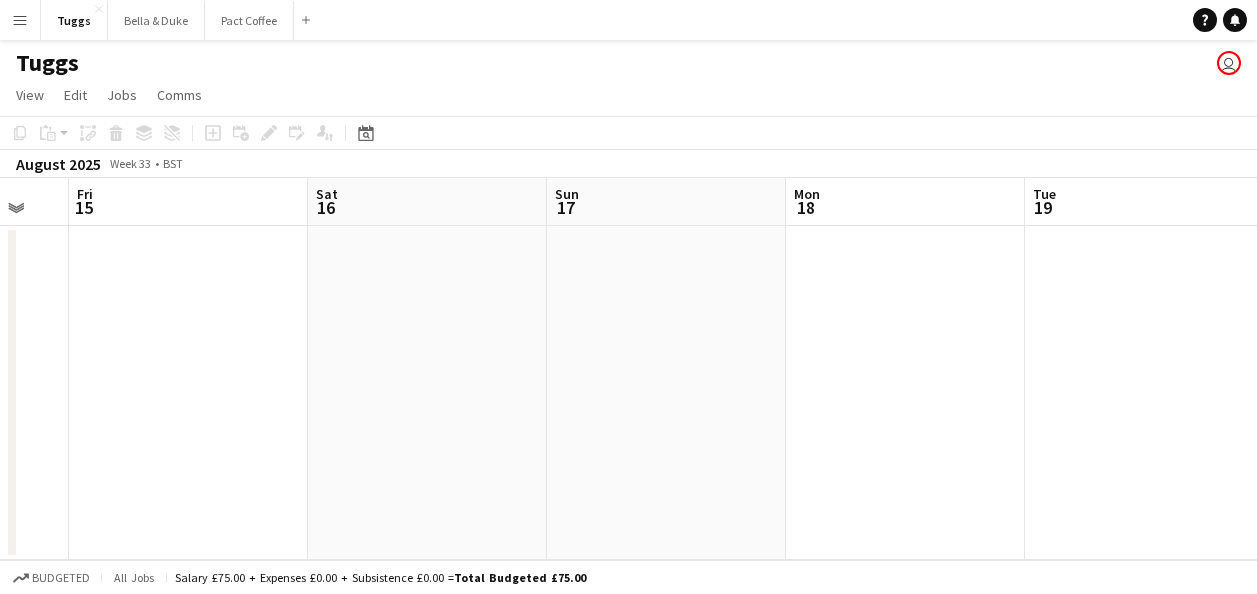 drag, startPoint x: 1060, startPoint y: 337, endPoint x: 518, endPoint y: 369, distance: 542.94385 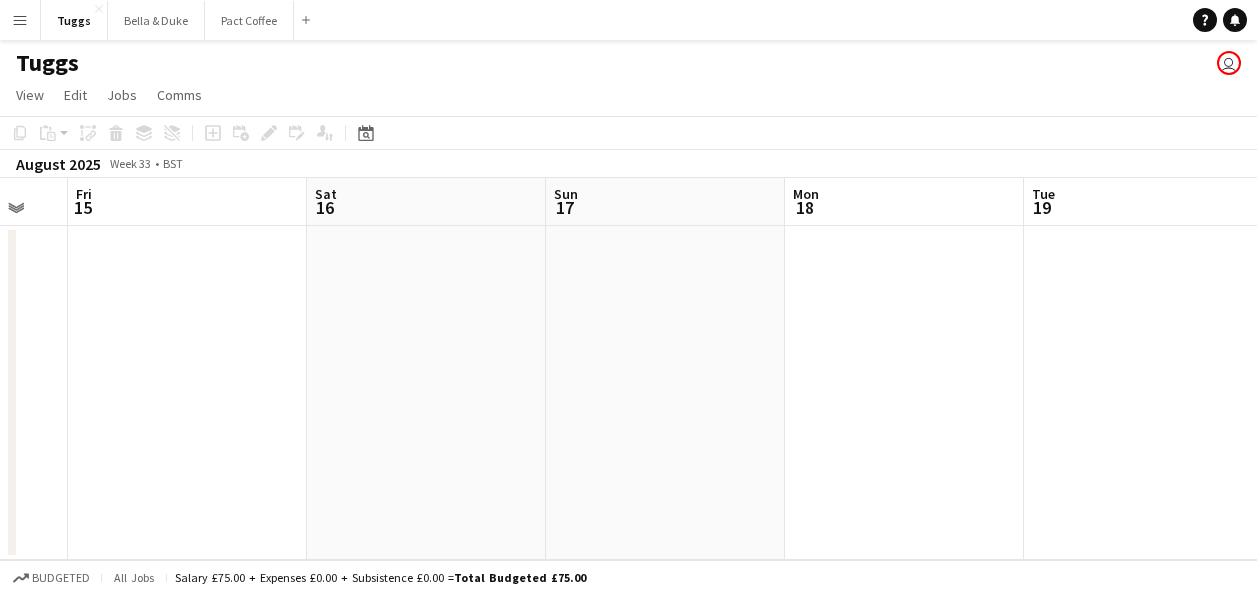 click on "Tue   12   Wed   13   Thu   14   Fri   15   Sat   16   Sun   17   Mon   18   Tue   19   Wed   20   Thu   21   Fri   22" at bounding box center [628, 369] 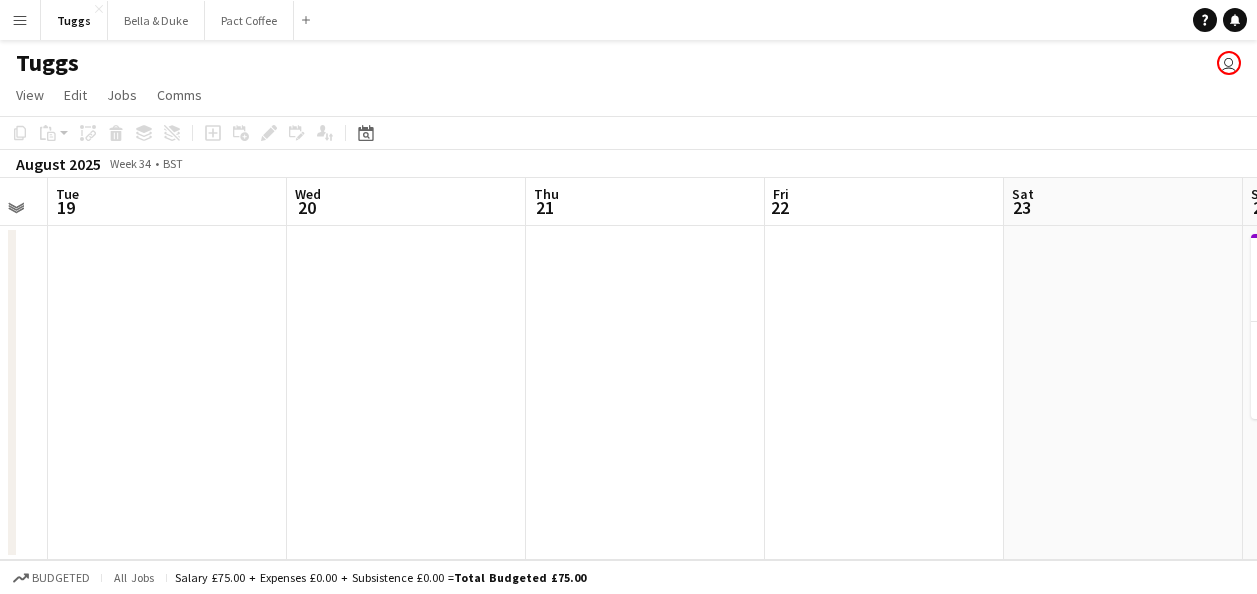drag, startPoint x: 722, startPoint y: 338, endPoint x: 349, endPoint y: 340, distance: 373.00537 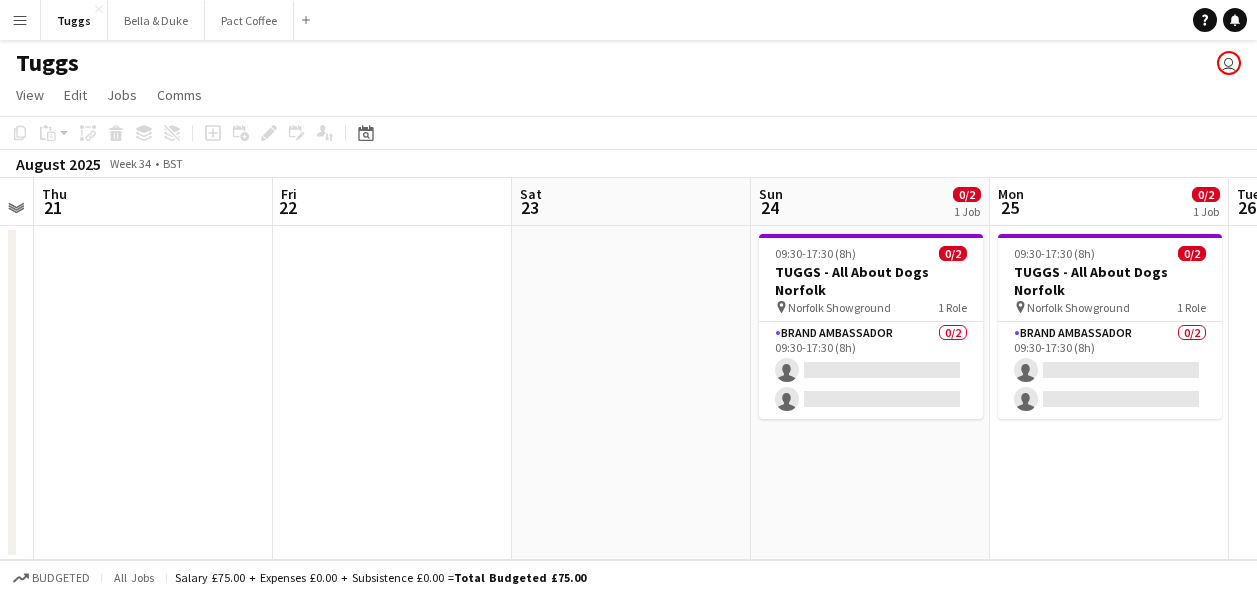 scroll, scrollTop: 0, scrollLeft: 629, axis: horizontal 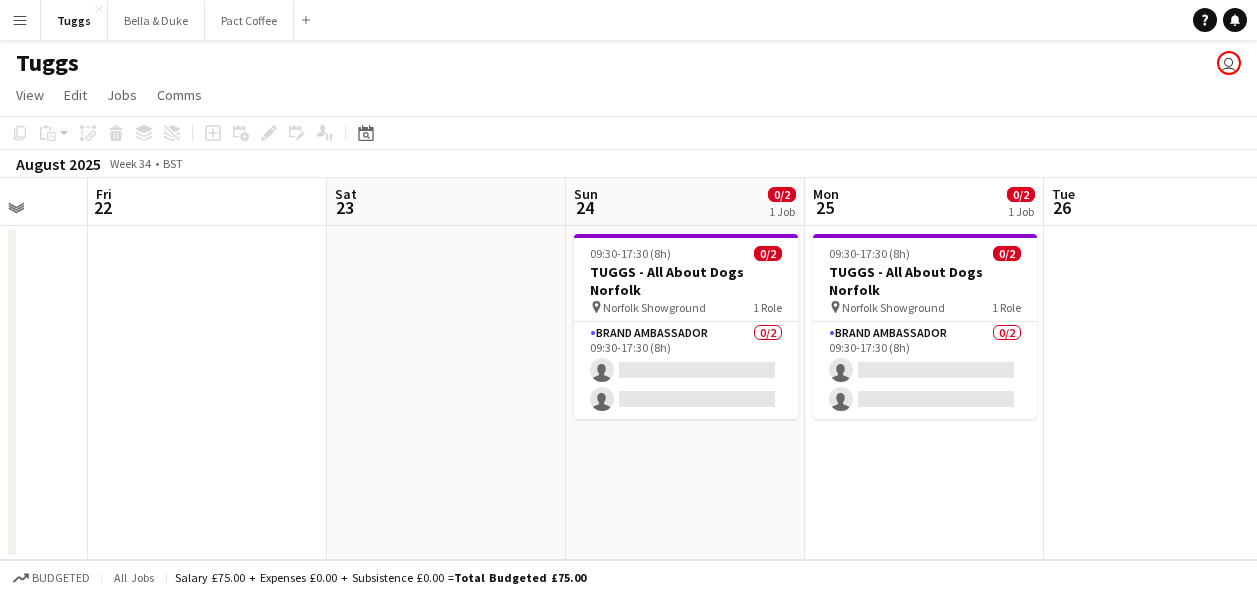 drag, startPoint x: 1035, startPoint y: 440, endPoint x: 851, endPoint y: 507, distance: 195.81879 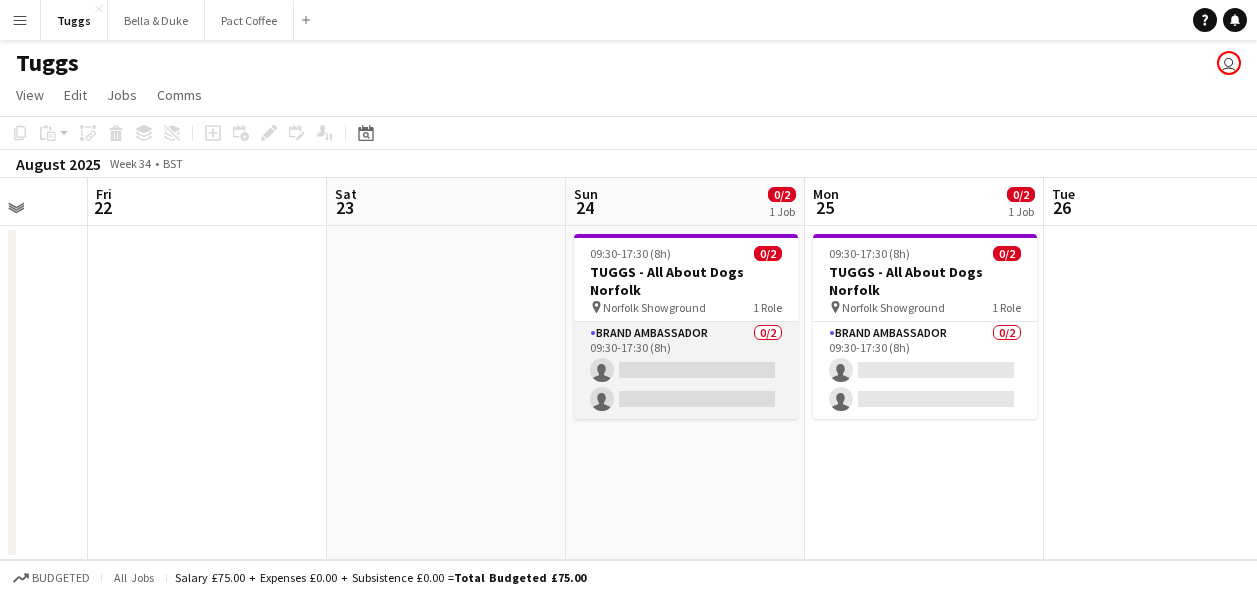click on "Brand Ambassador   0/2   09:30-17:30 (8h)
single-neutral-actions
single-neutral-actions" at bounding box center [686, 370] 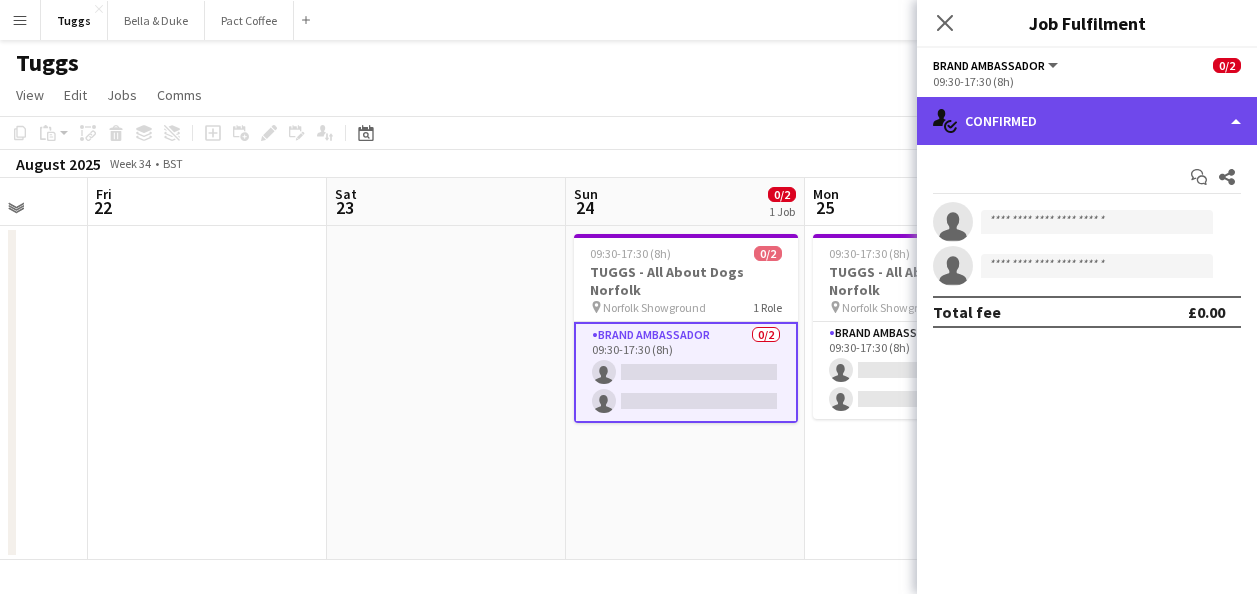 click on "single-neutral-actions-check-2
Confirmed" 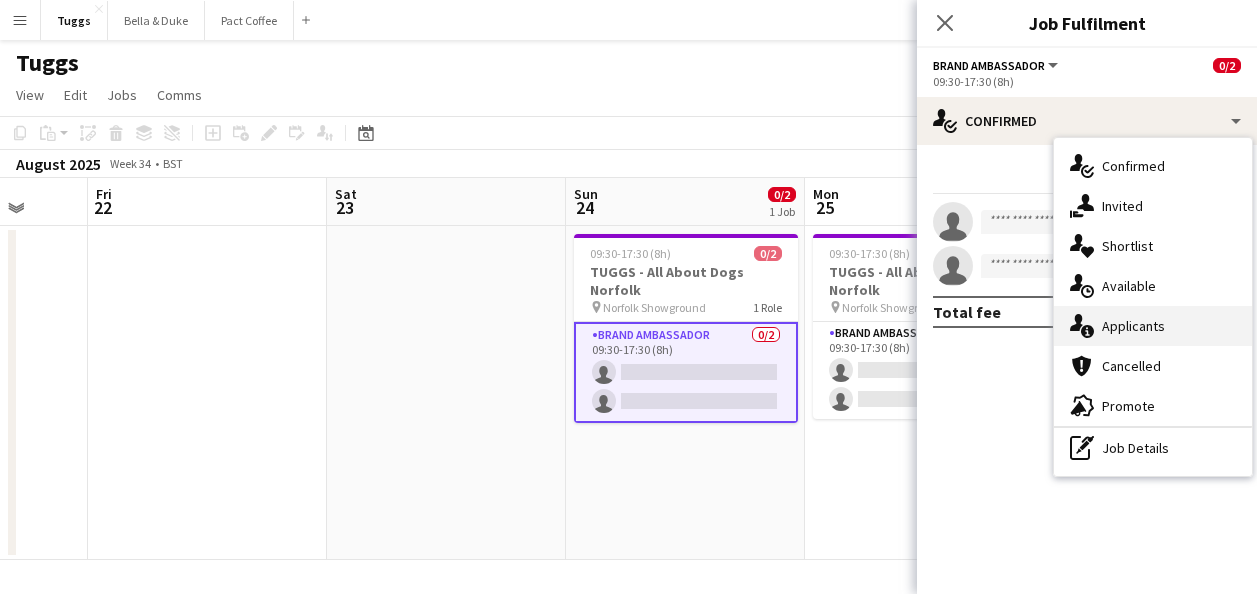 click on "single-neutral-actions-information
Applicants" at bounding box center [1153, 326] 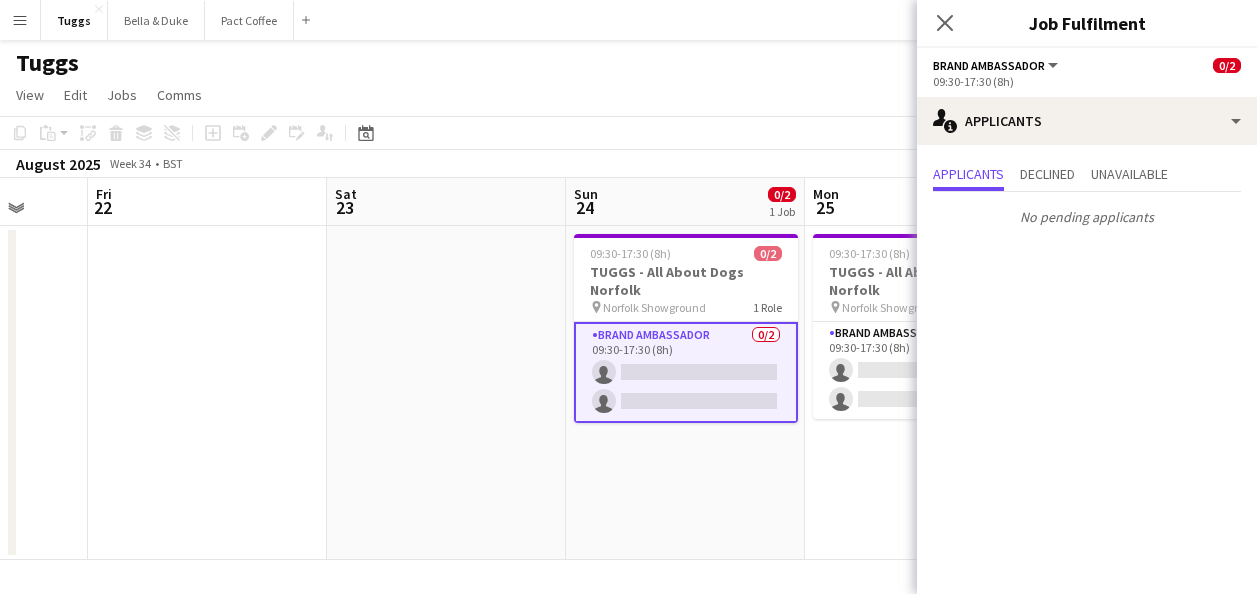 click at bounding box center (446, 393) 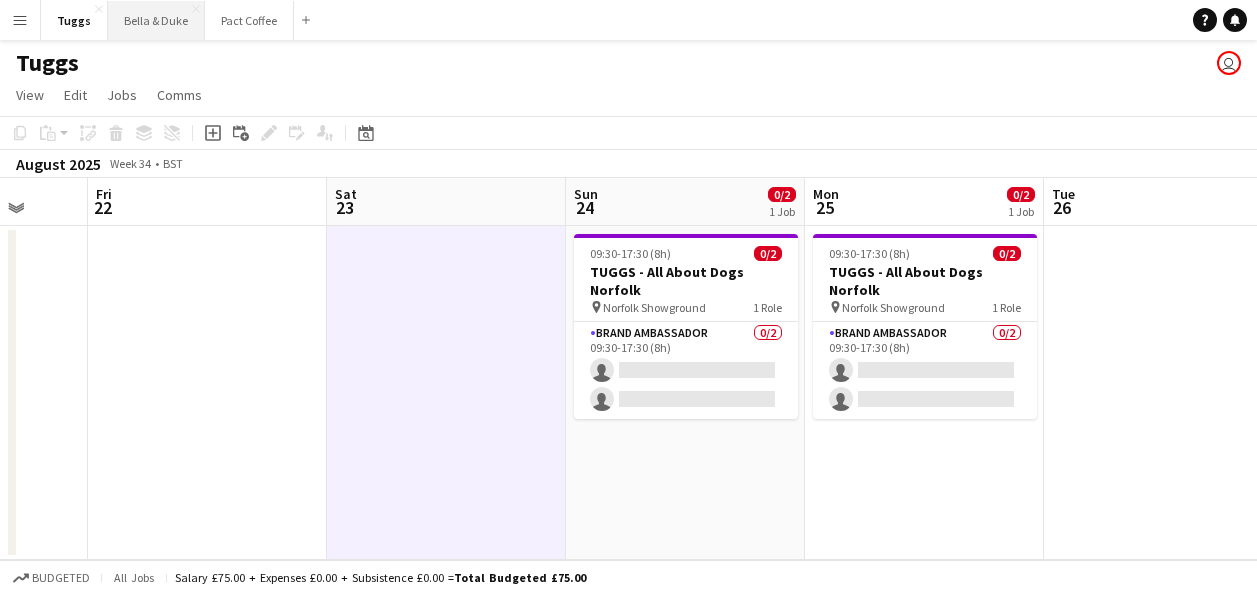 click on "Bella & Duke
Close" at bounding box center (156, 20) 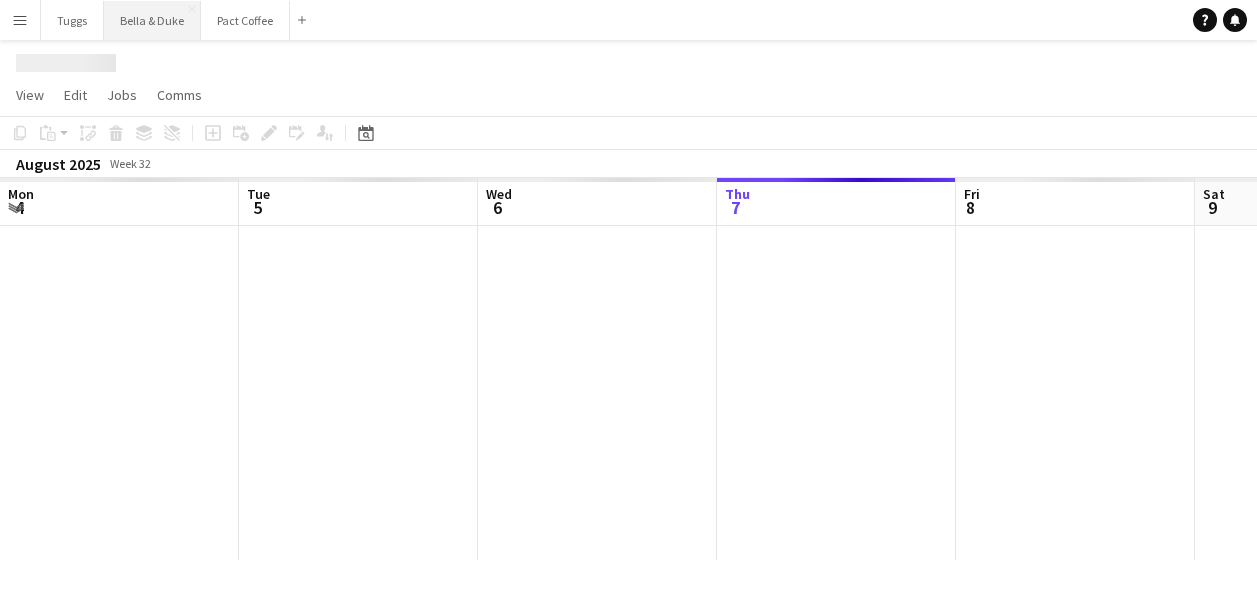 scroll, scrollTop: 0, scrollLeft: 478, axis: horizontal 